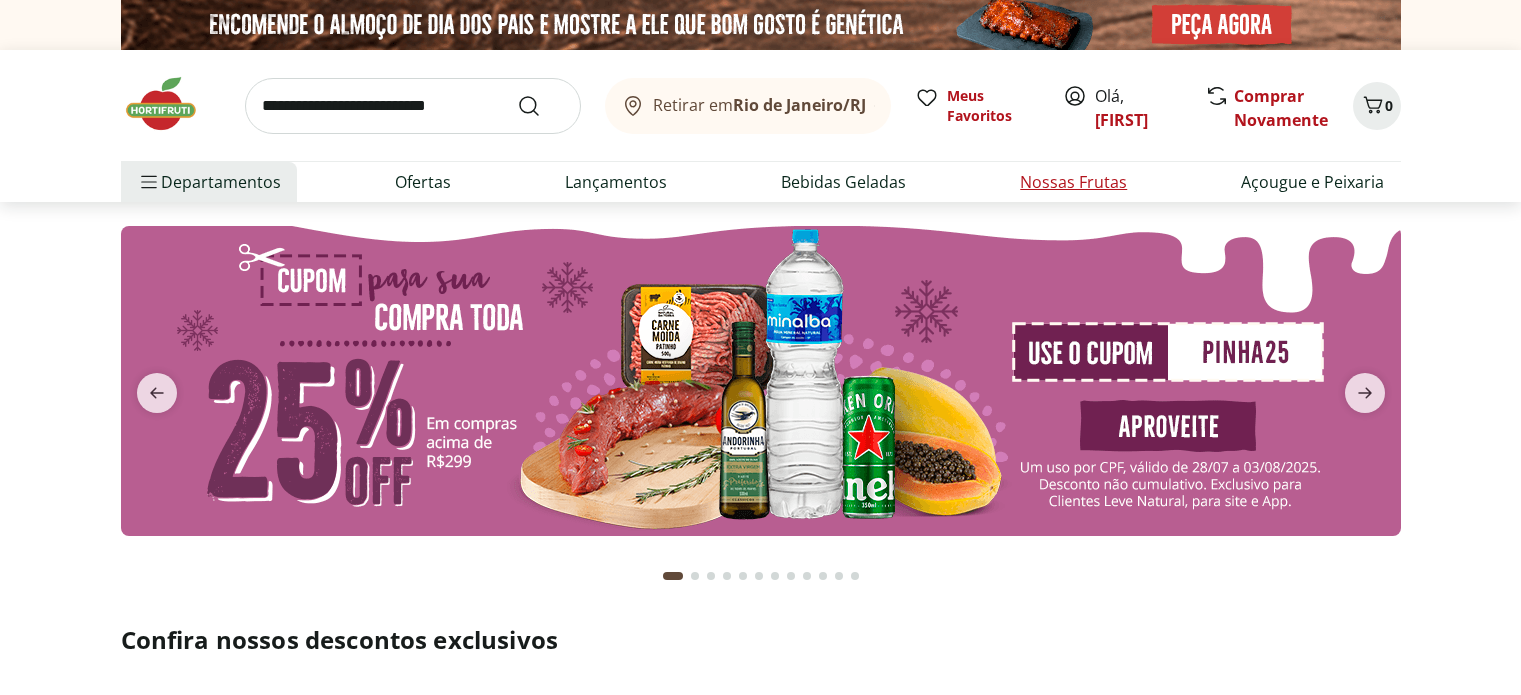scroll, scrollTop: 0, scrollLeft: 0, axis: both 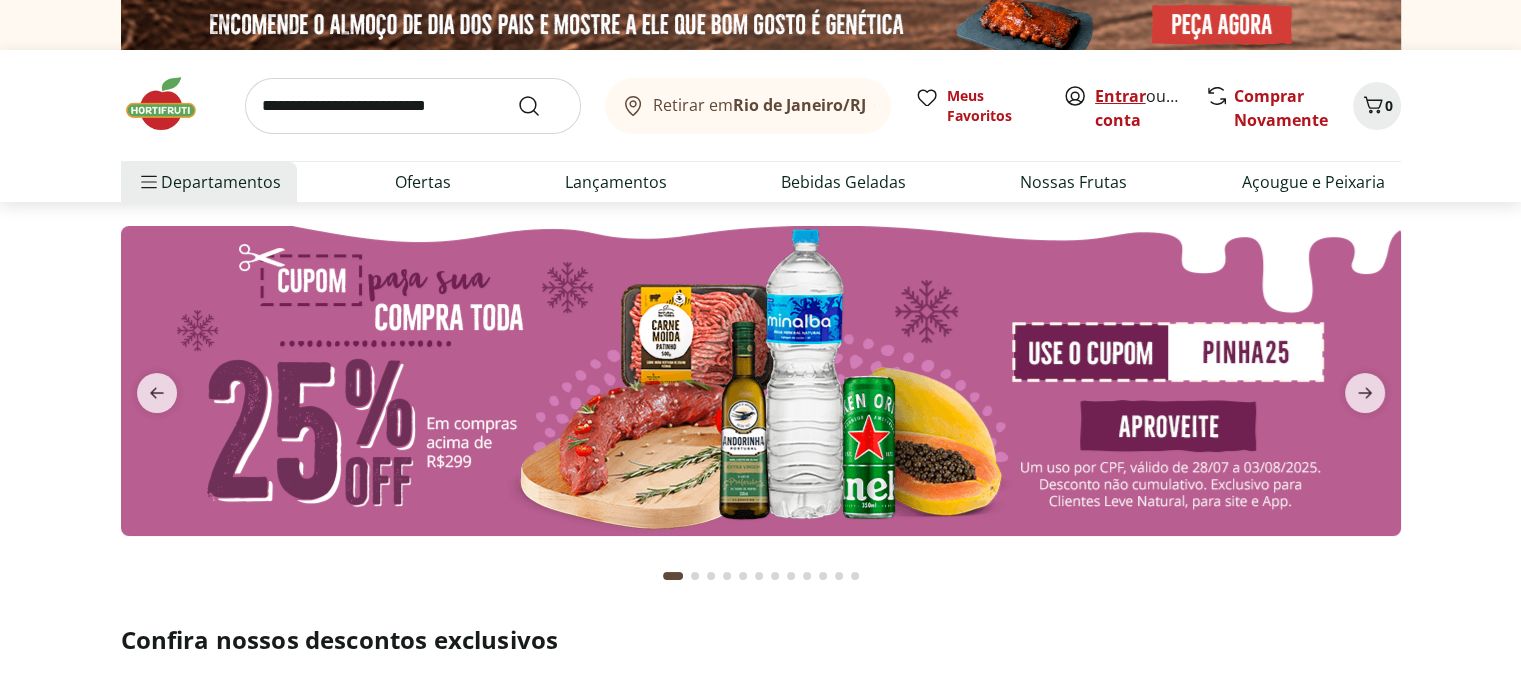click on "Entrar" at bounding box center (1120, 96) 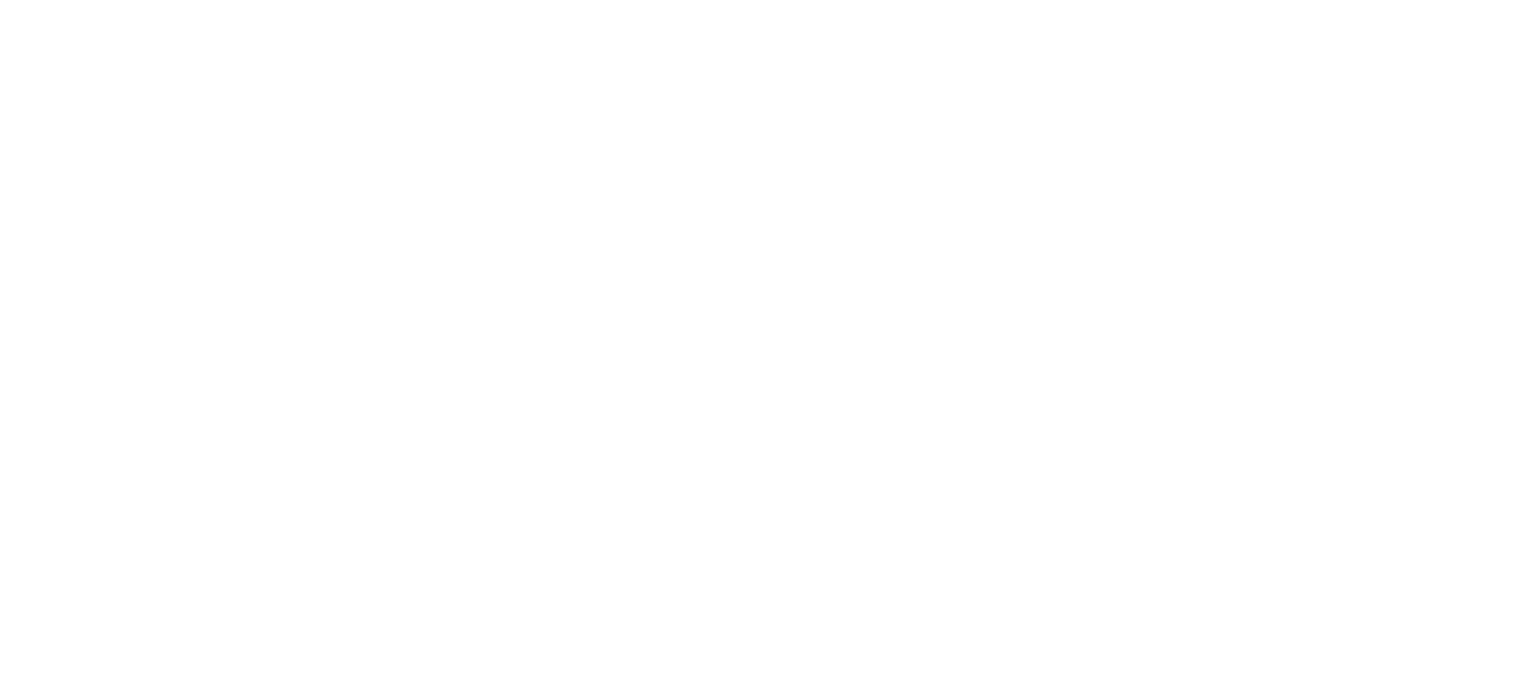 scroll, scrollTop: 0, scrollLeft: 0, axis: both 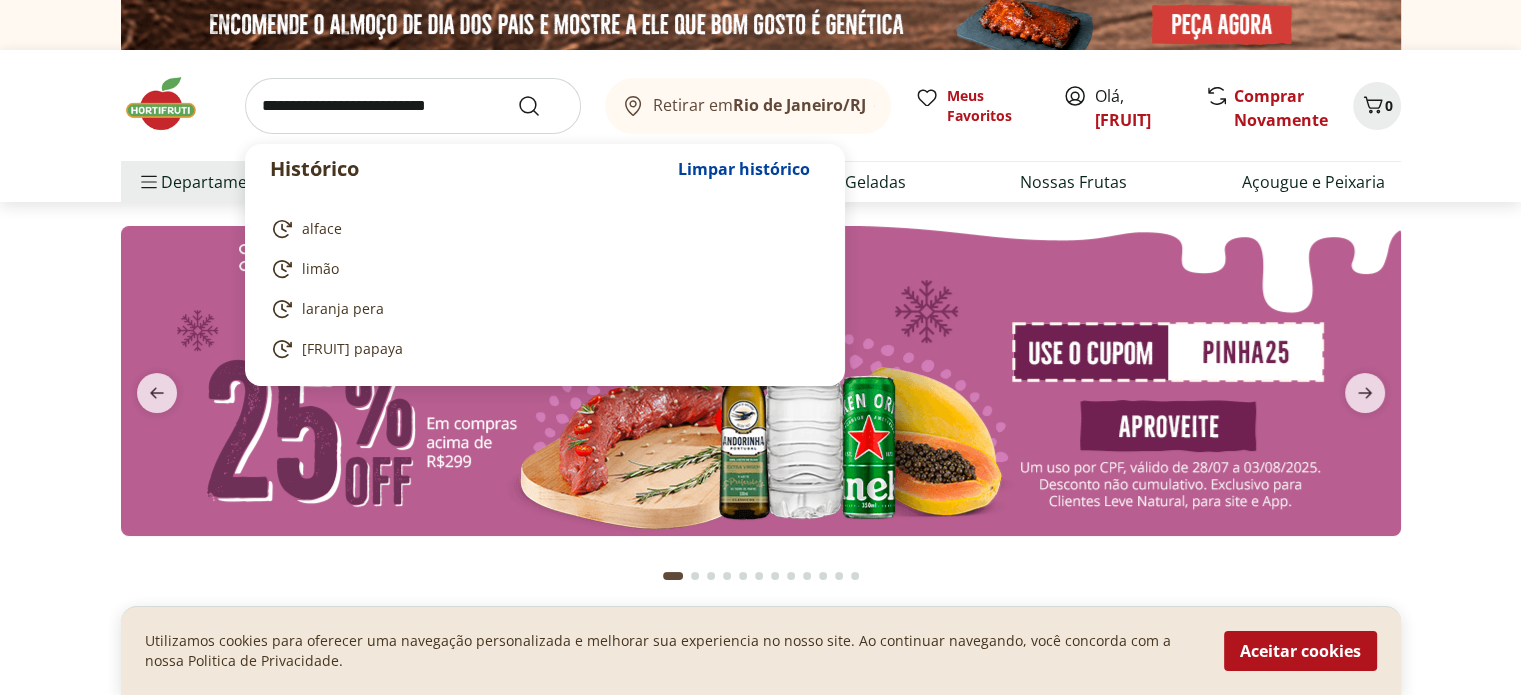 click at bounding box center [413, 106] 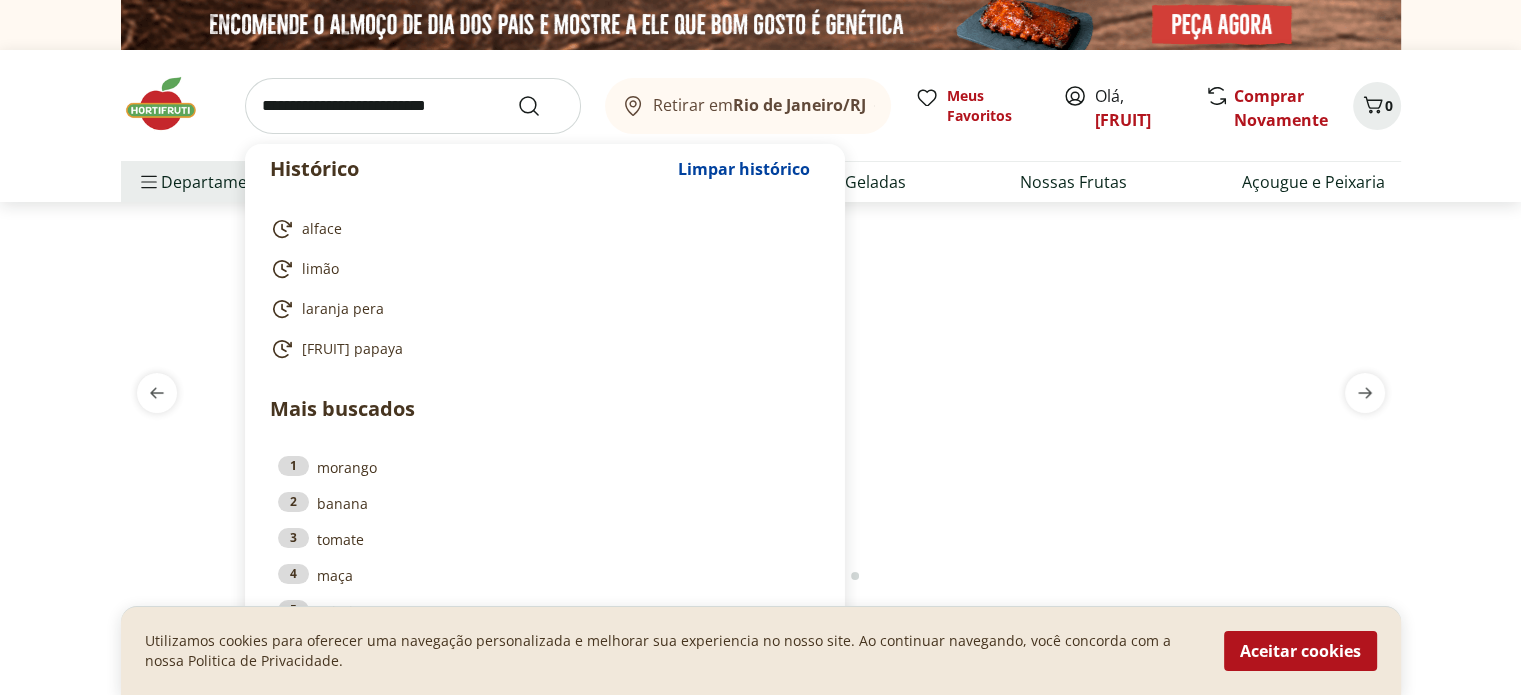 click at bounding box center (413, 106) 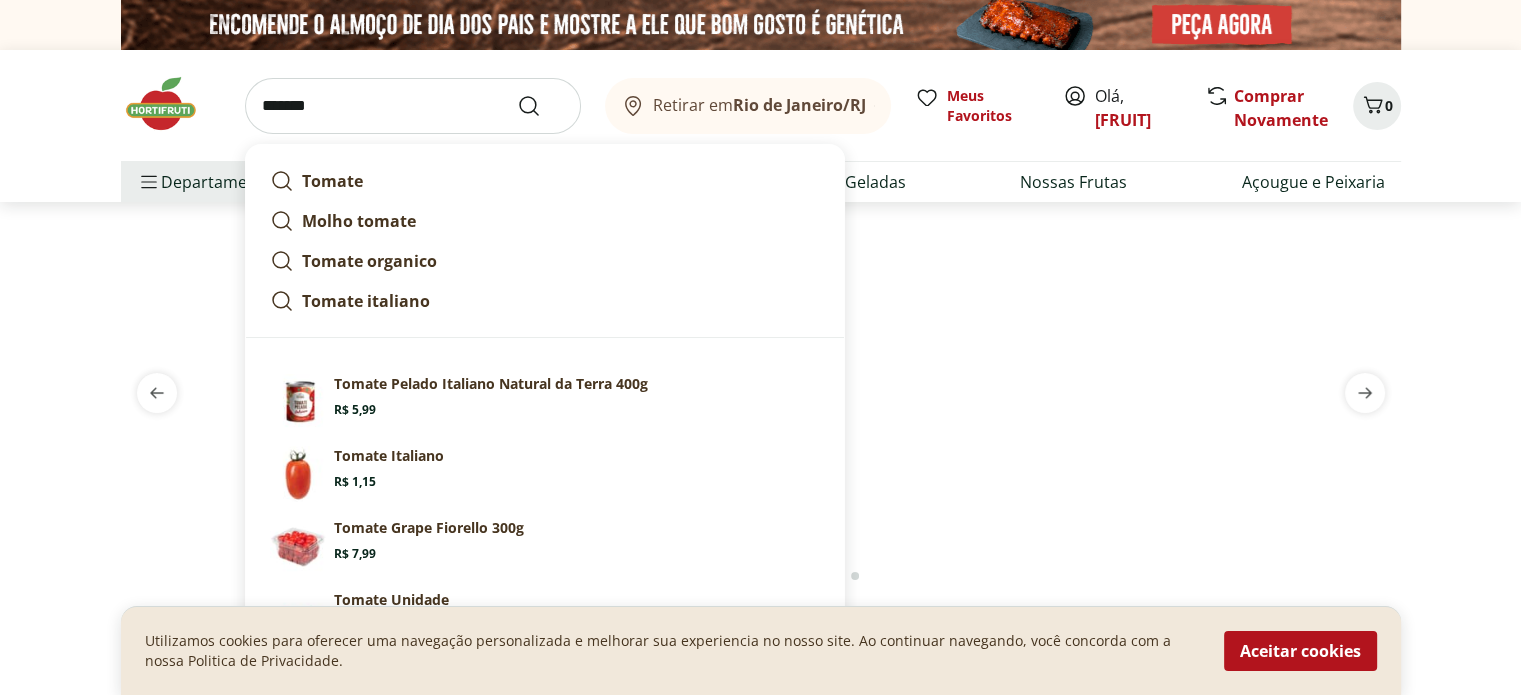 type on "*******" 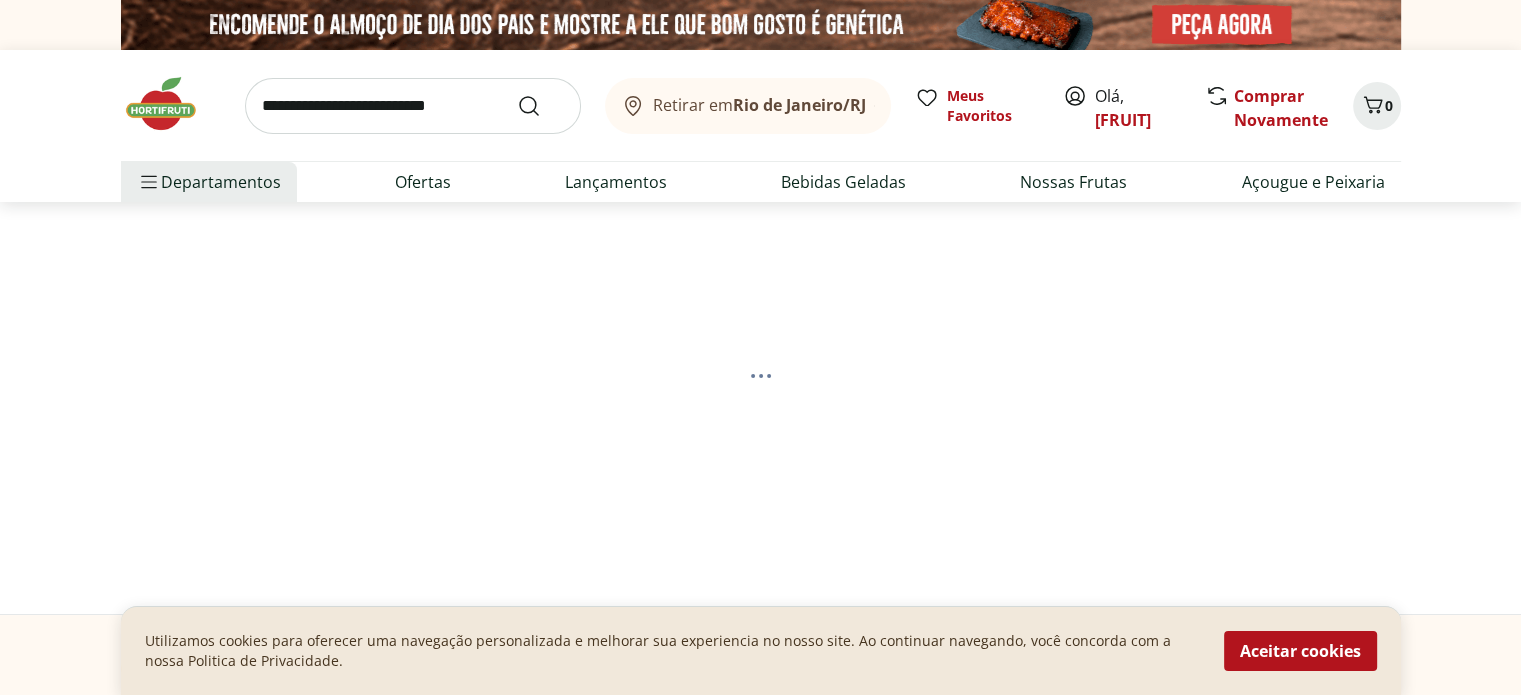select on "**********" 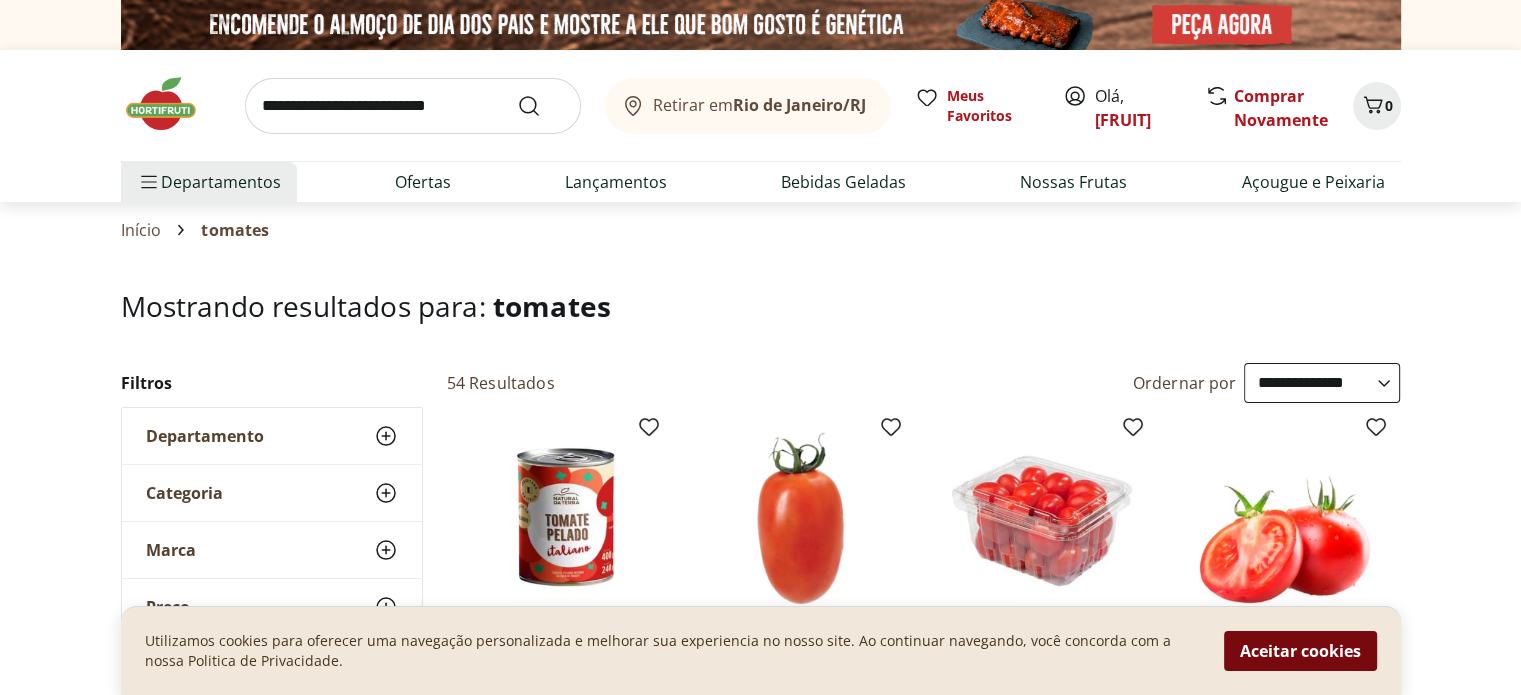 click on "Aceitar cookies" at bounding box center (1300, 651) 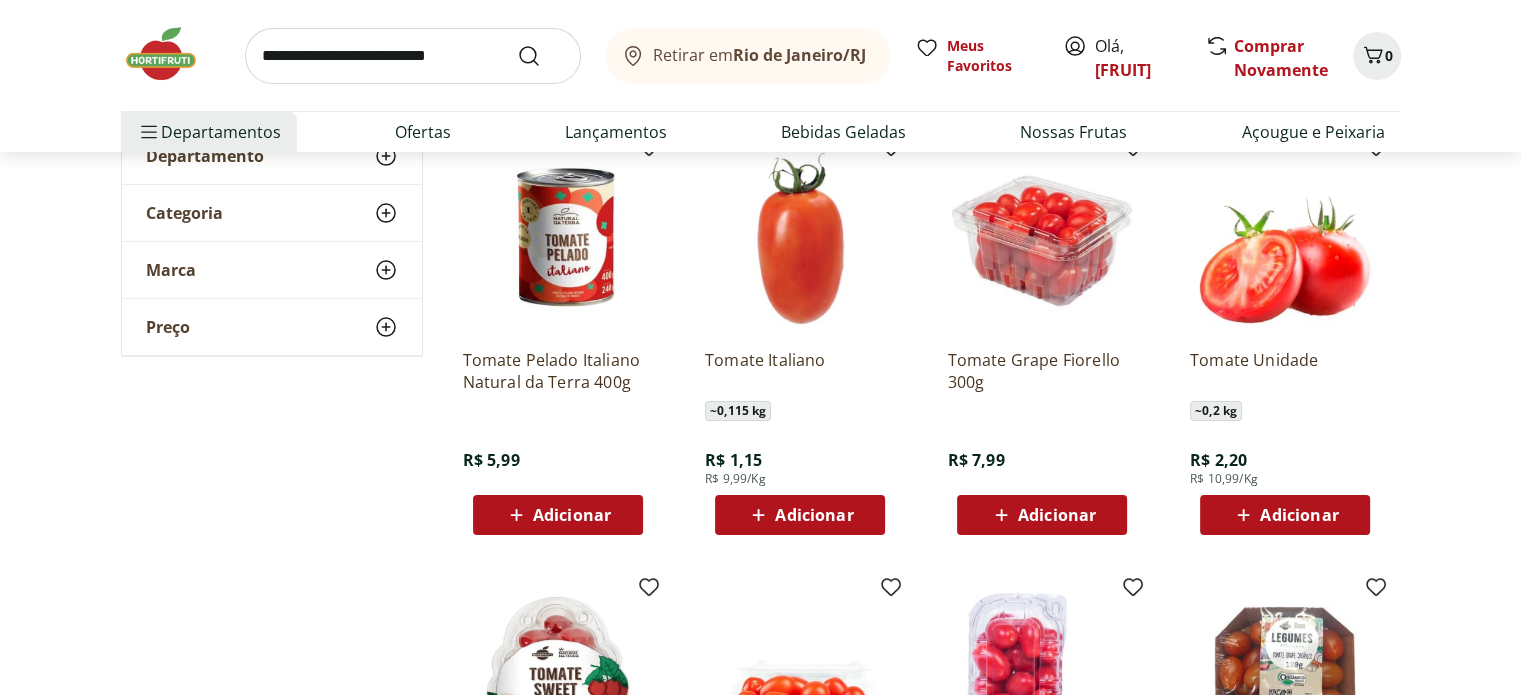 scroll, scrollTop: 300, scrollLeft: 0, axis: vertical 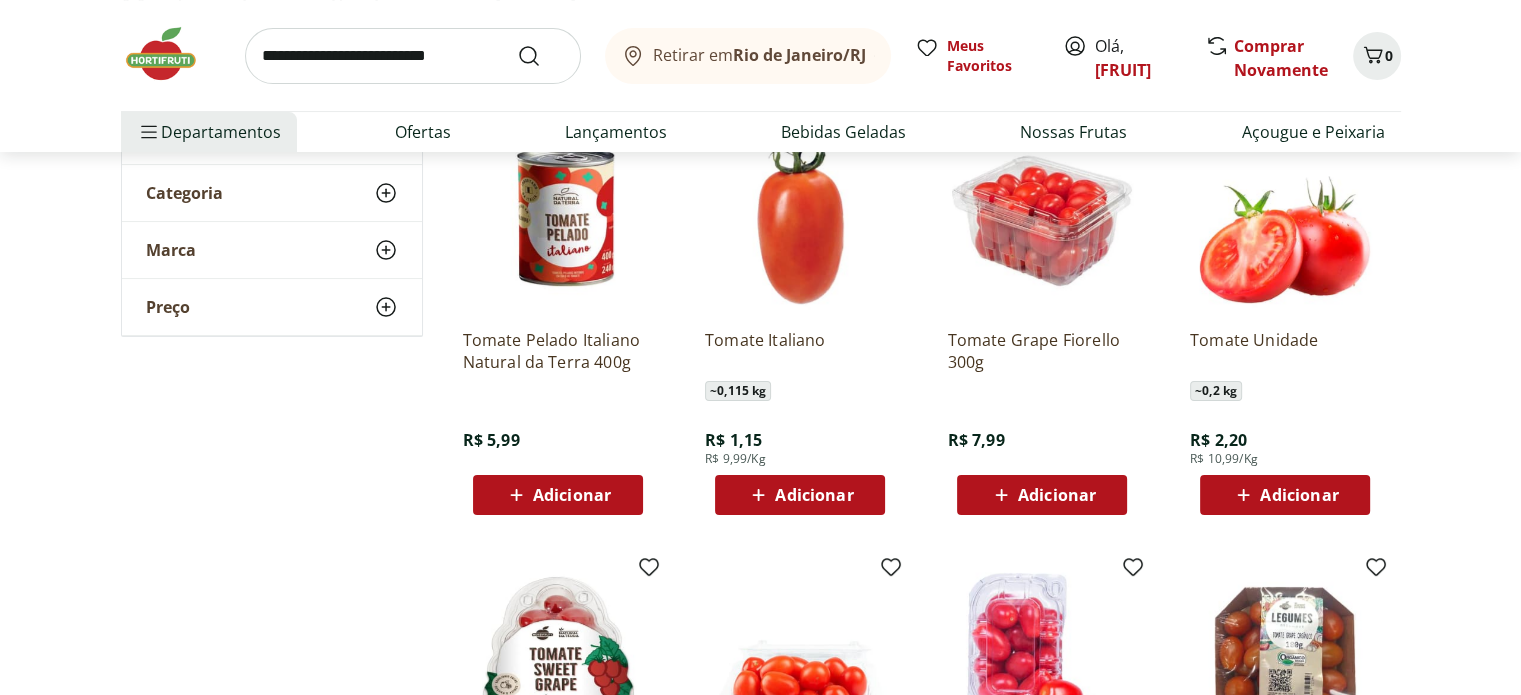 click on "Adicionar" at bounding box center [799, 495] 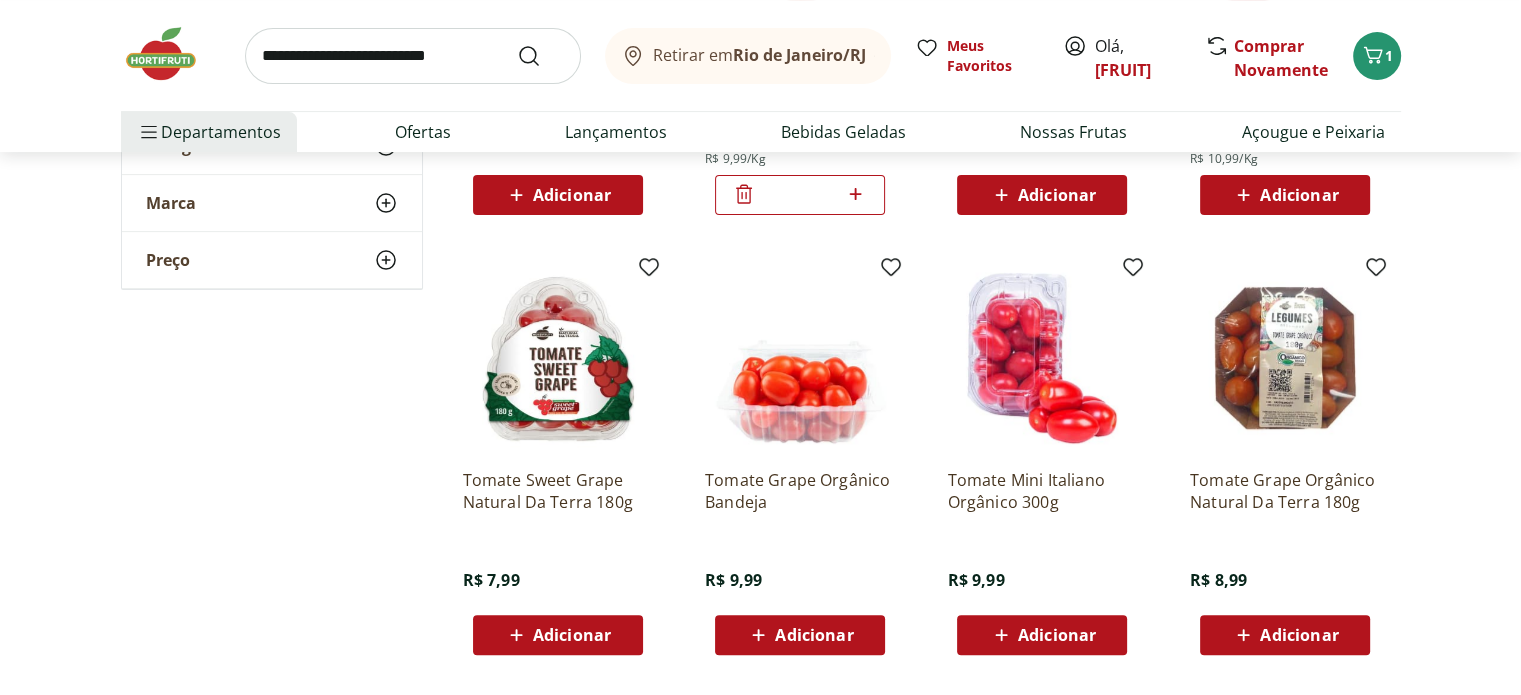 scroll, scrollTop: 300, scrollLeft: 0, axis: vertical 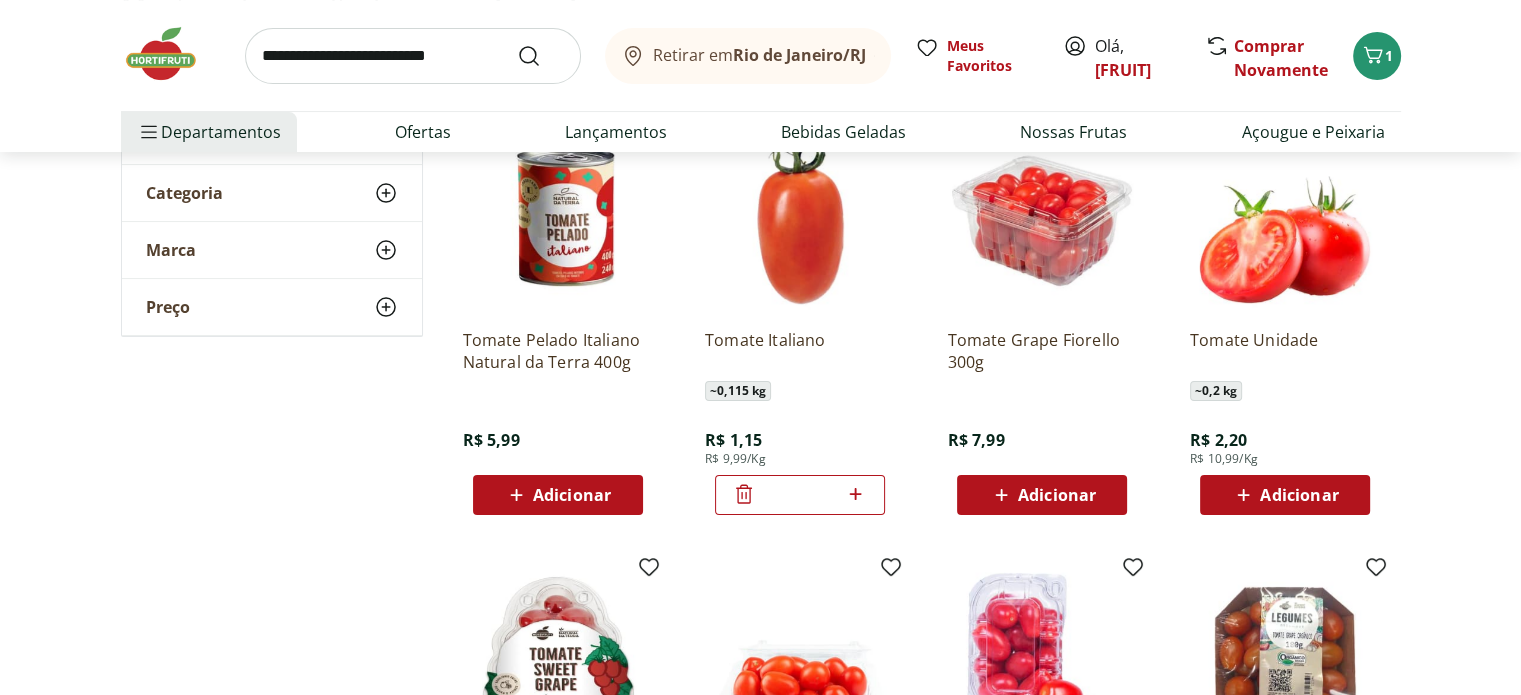 click 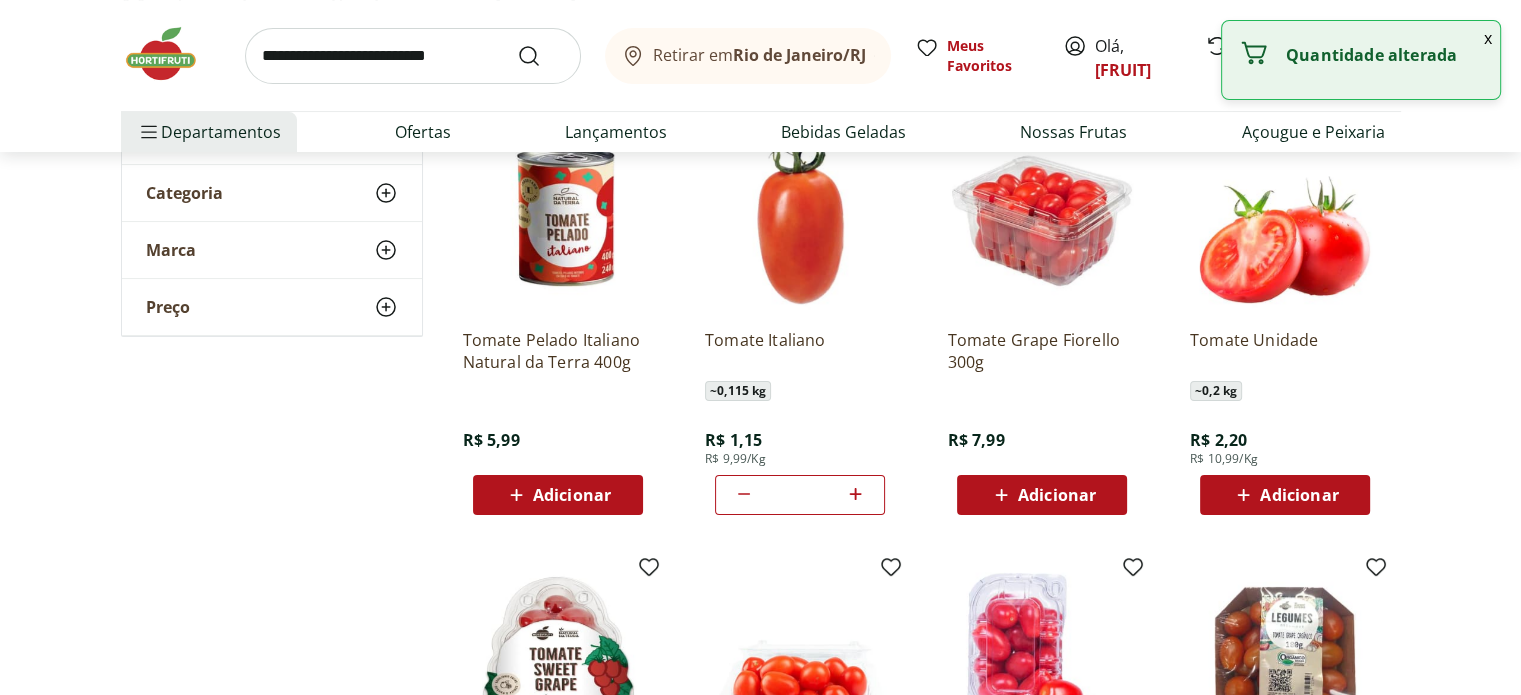 click 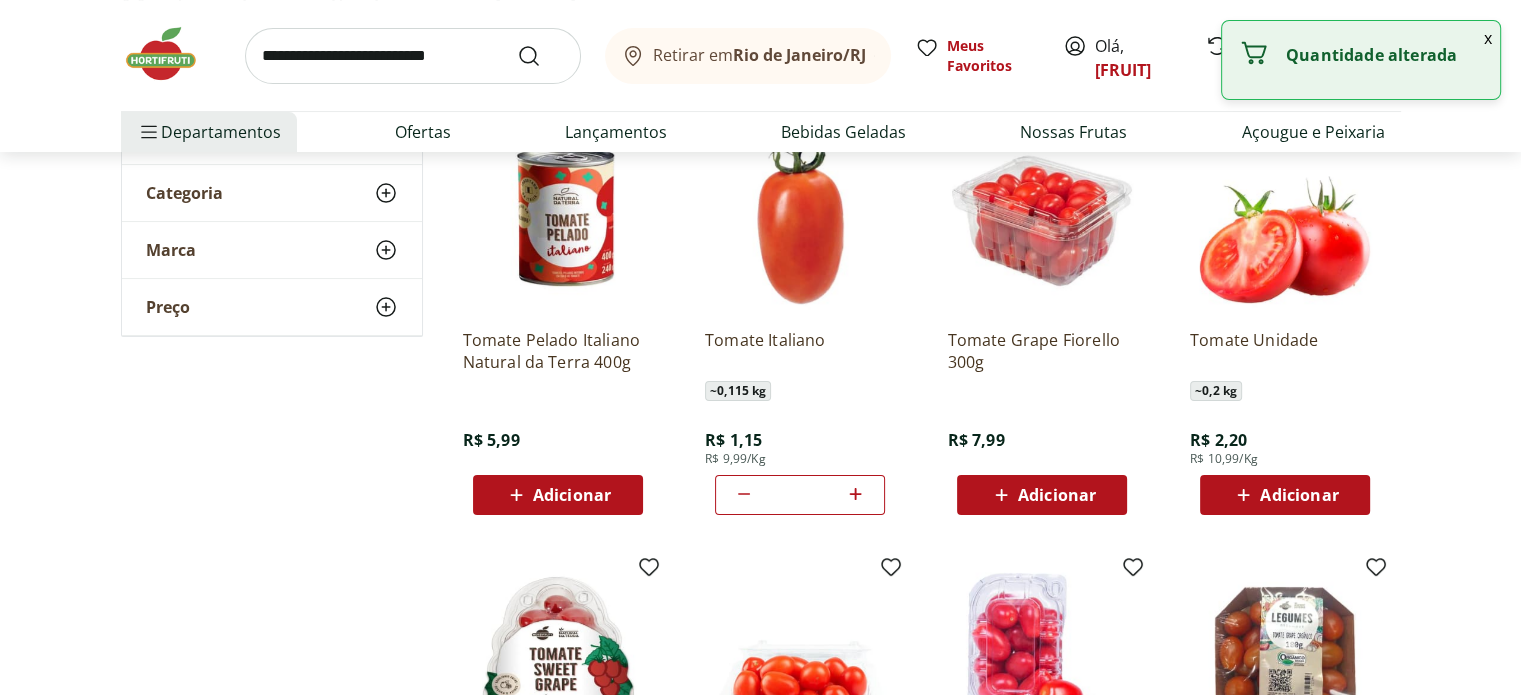 click 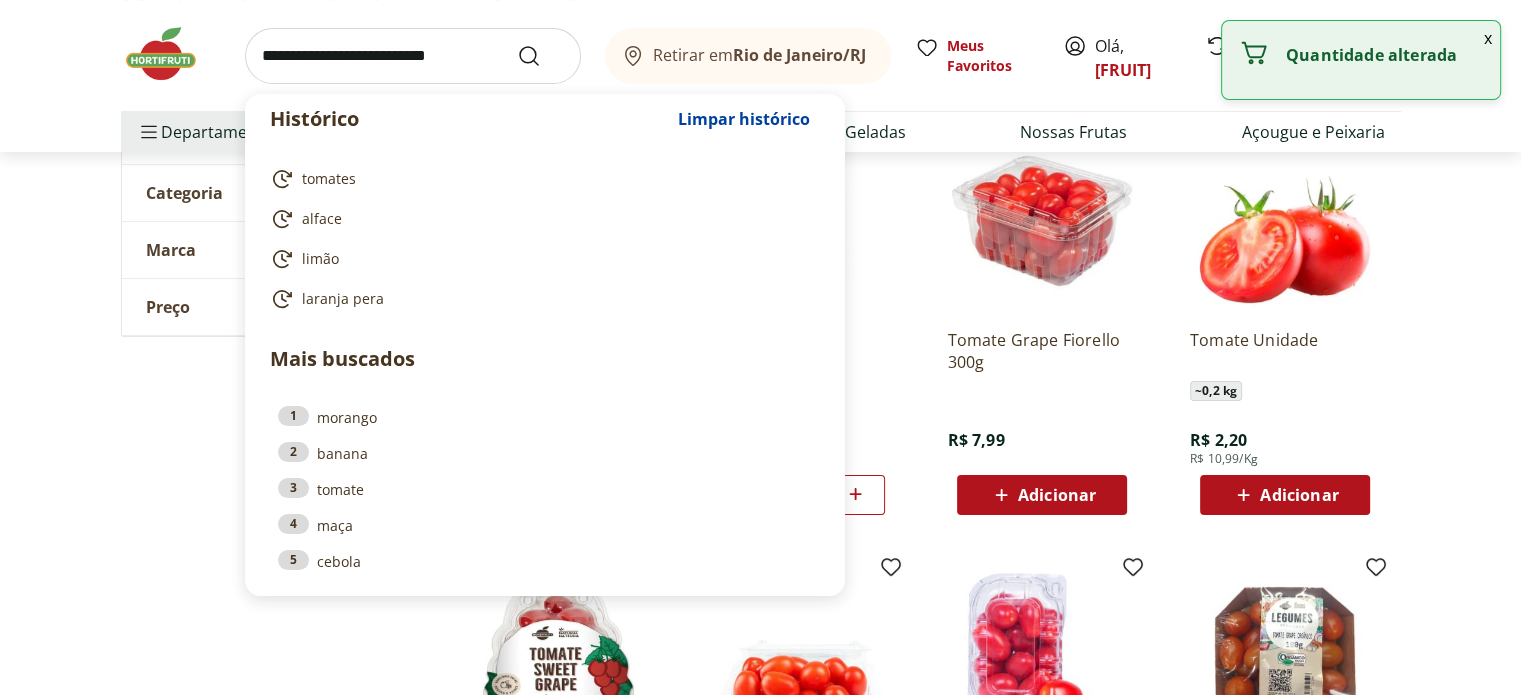click at bounding box center (413, 56) 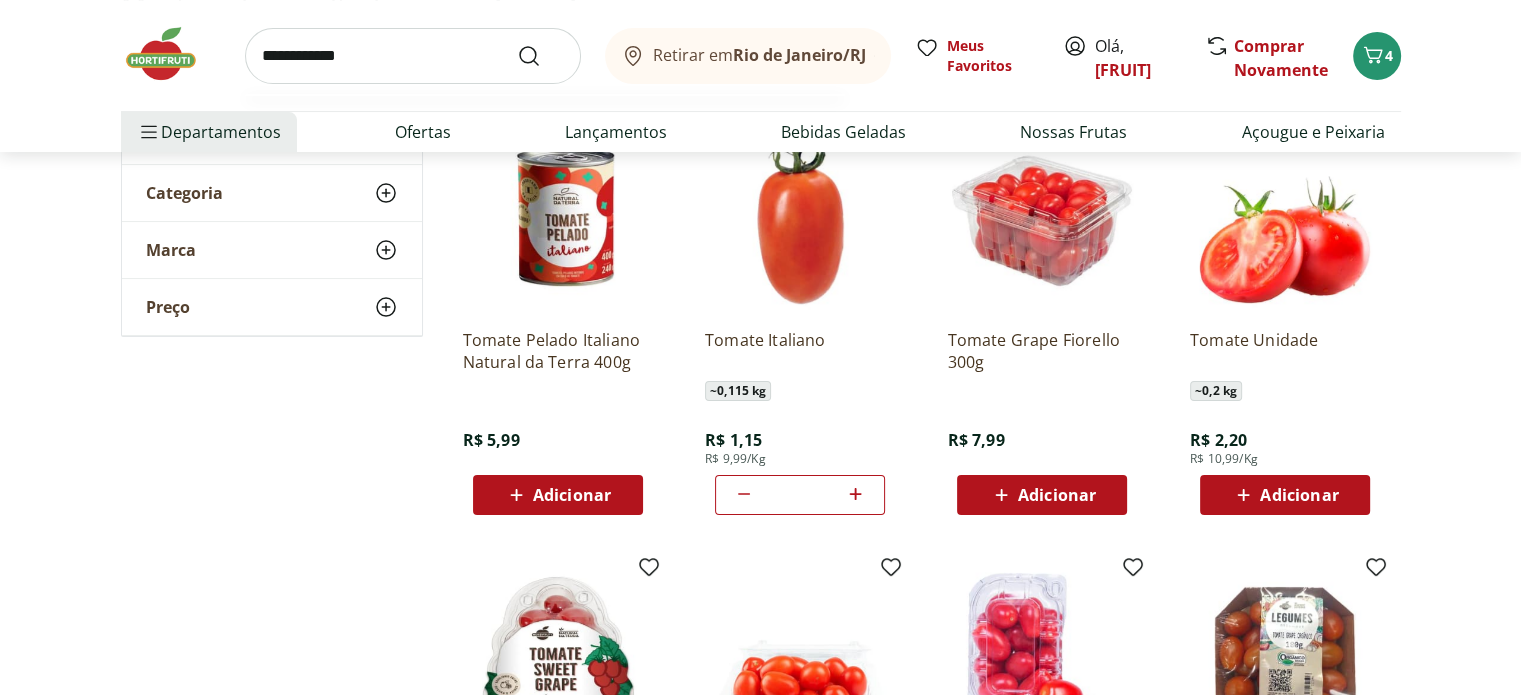 type on "**********" 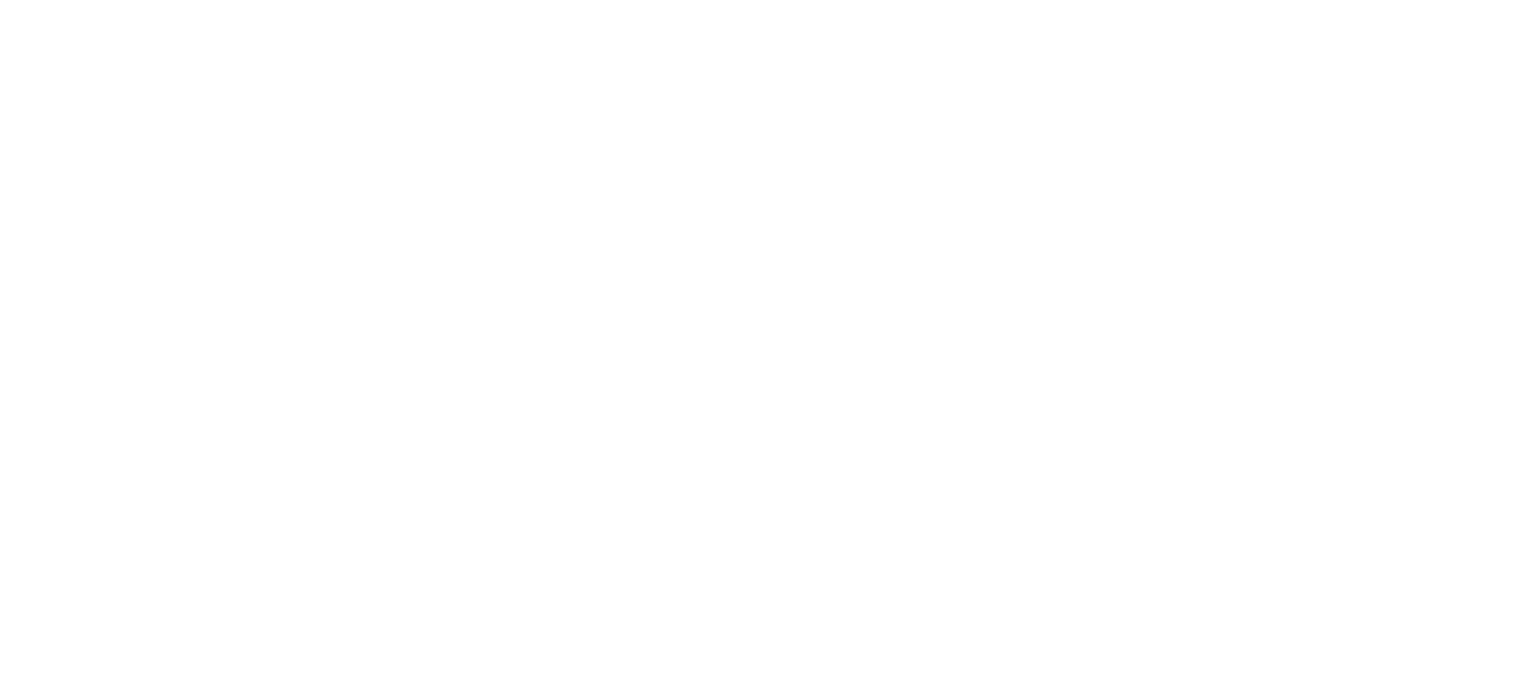scroll, scrollTop: 0, scrollLeft: 0, axis: both 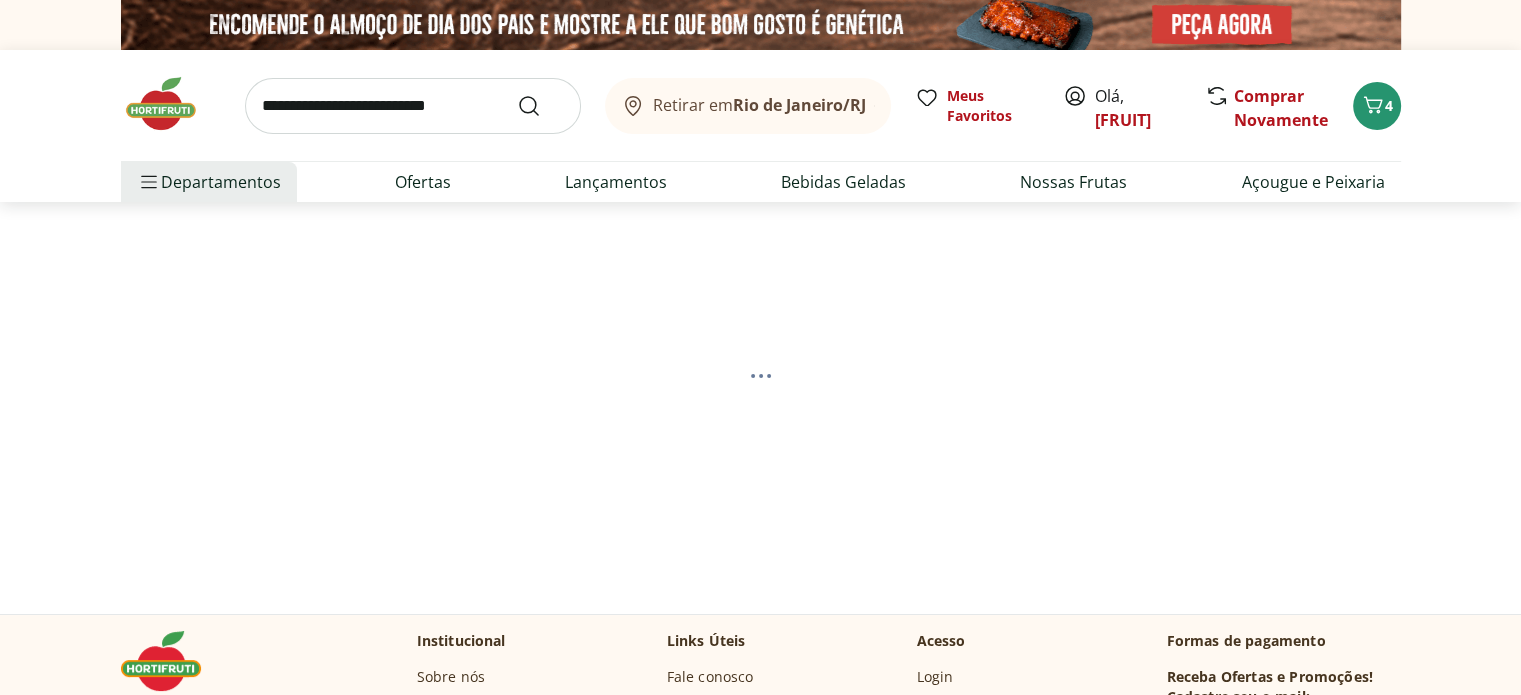 select on "**********" 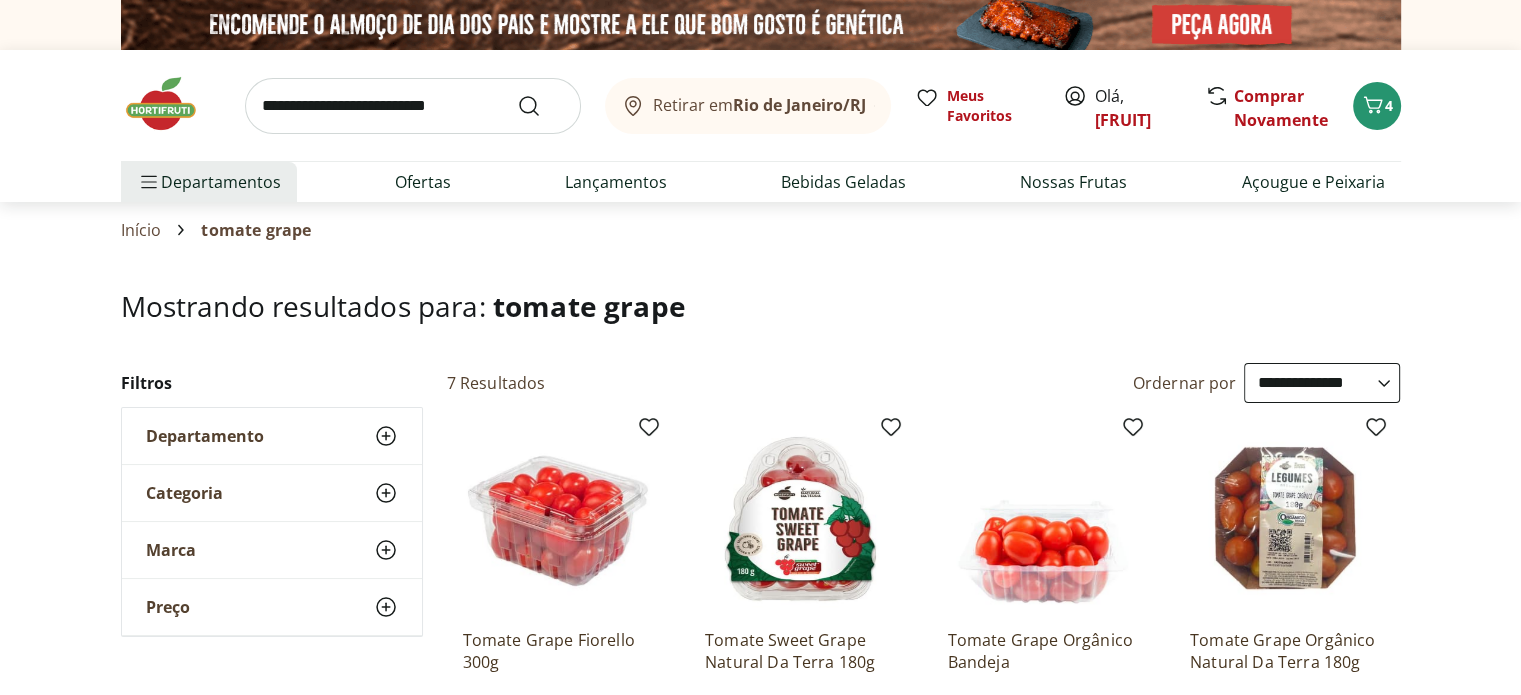 scroll, scrollTop: 300, scrollLeft: 0, axis: vertical 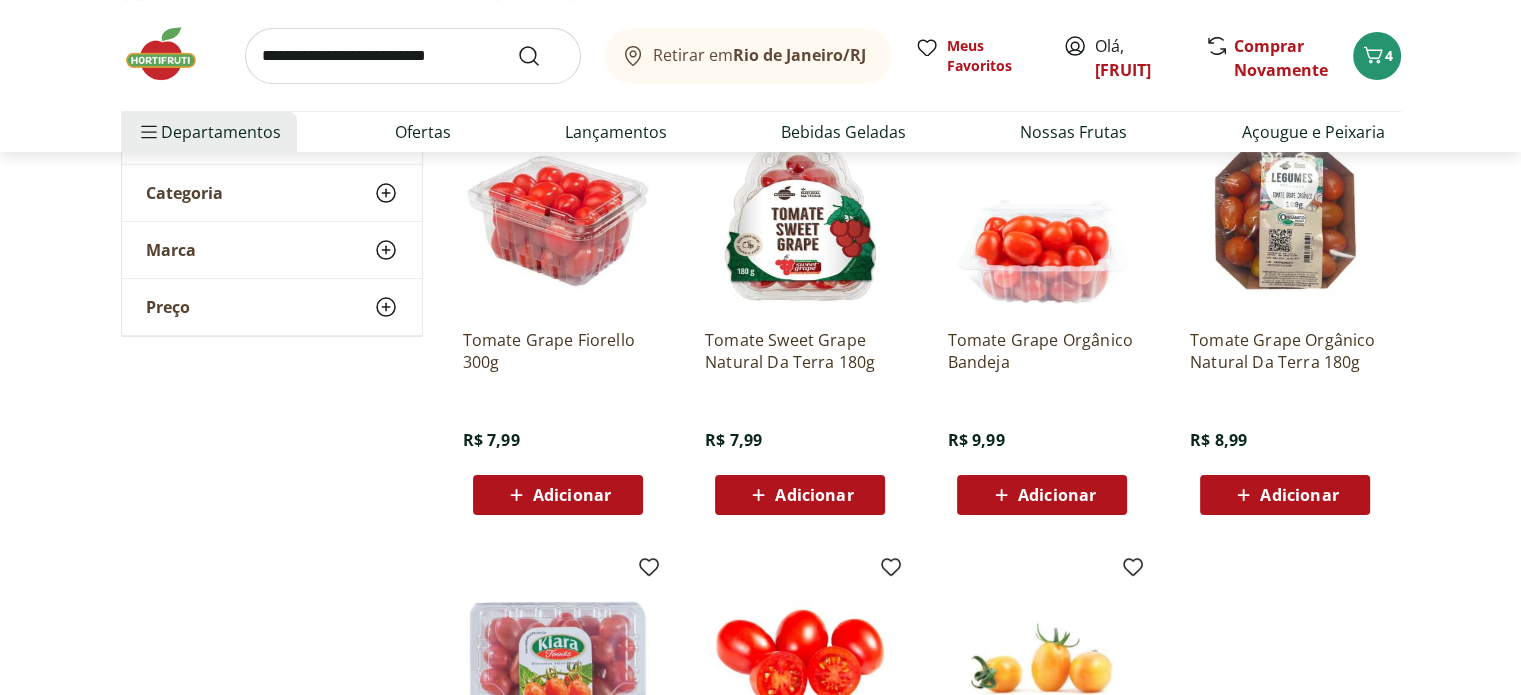 click on "Adicionar" at bounding box center [572, 495] 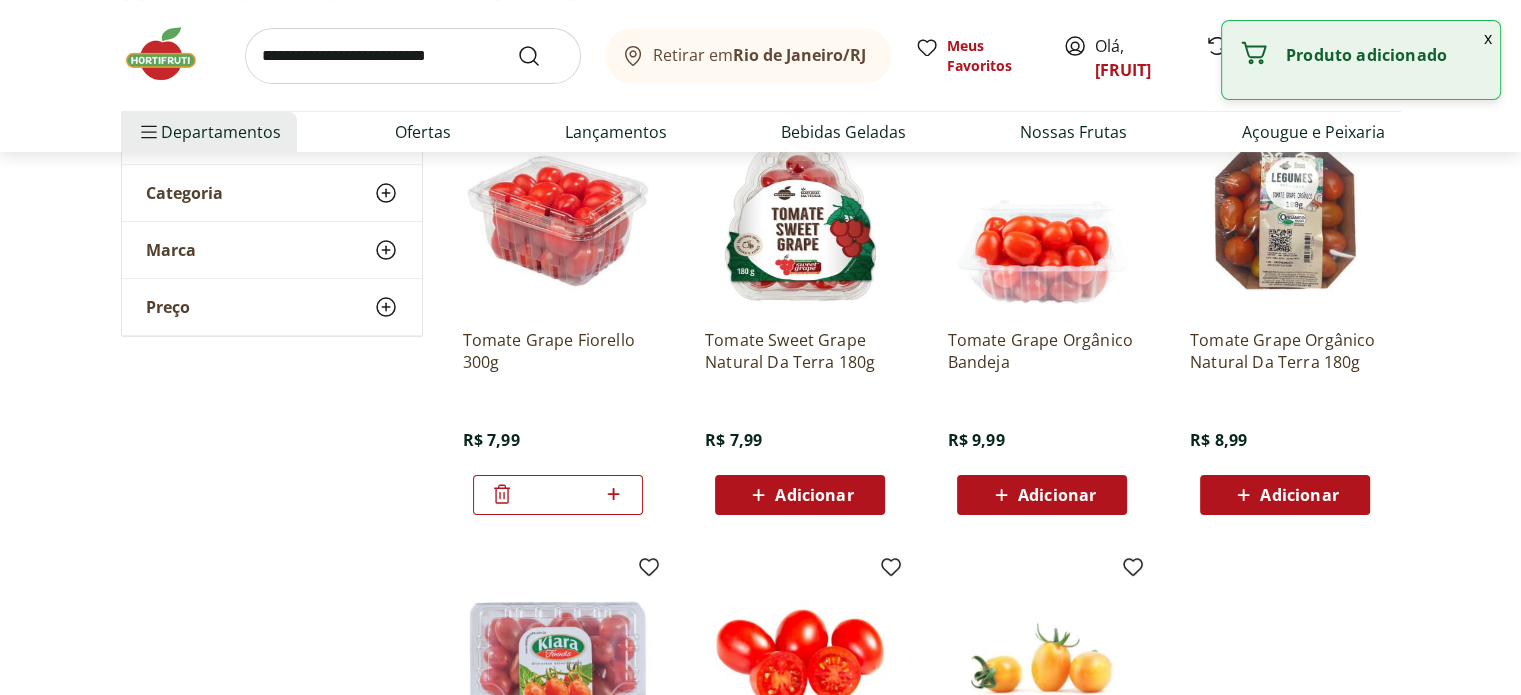 click at bounding box center [413, 56] 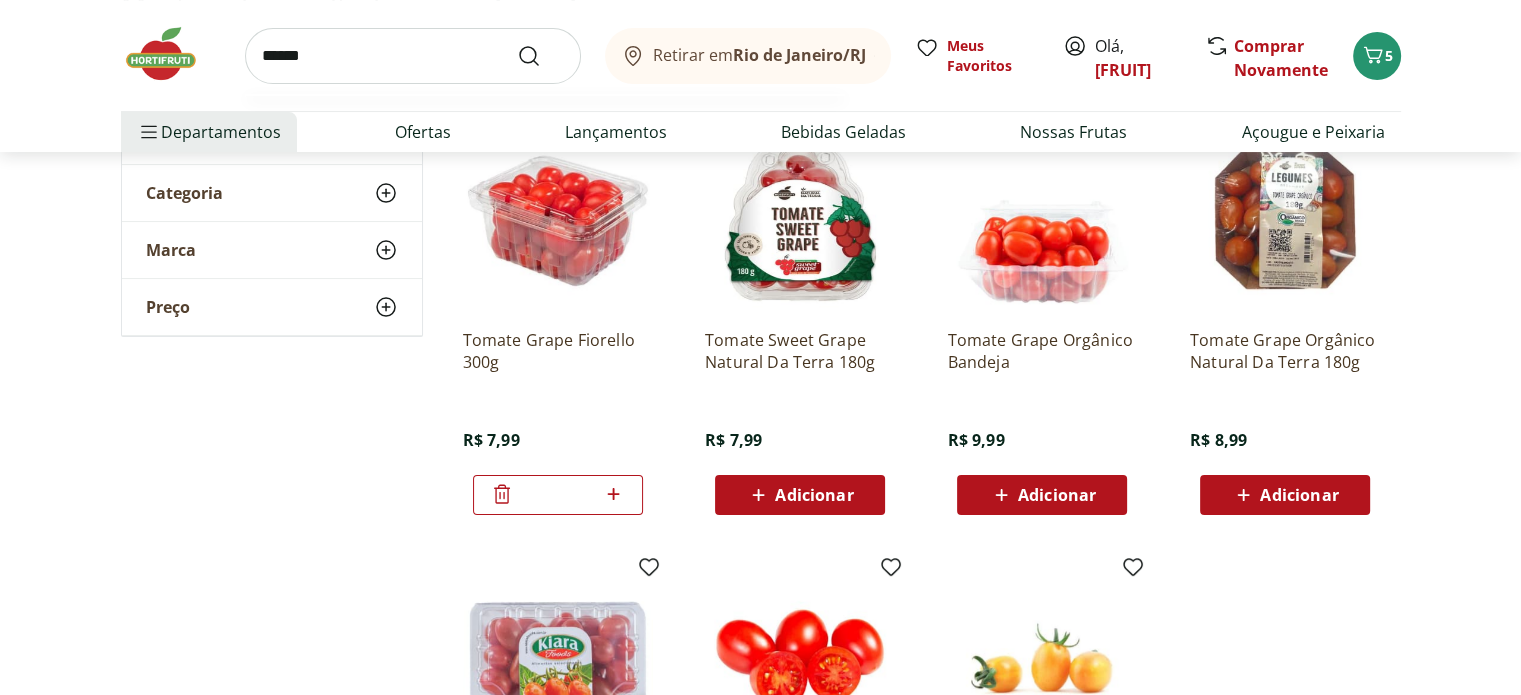 type on "******" 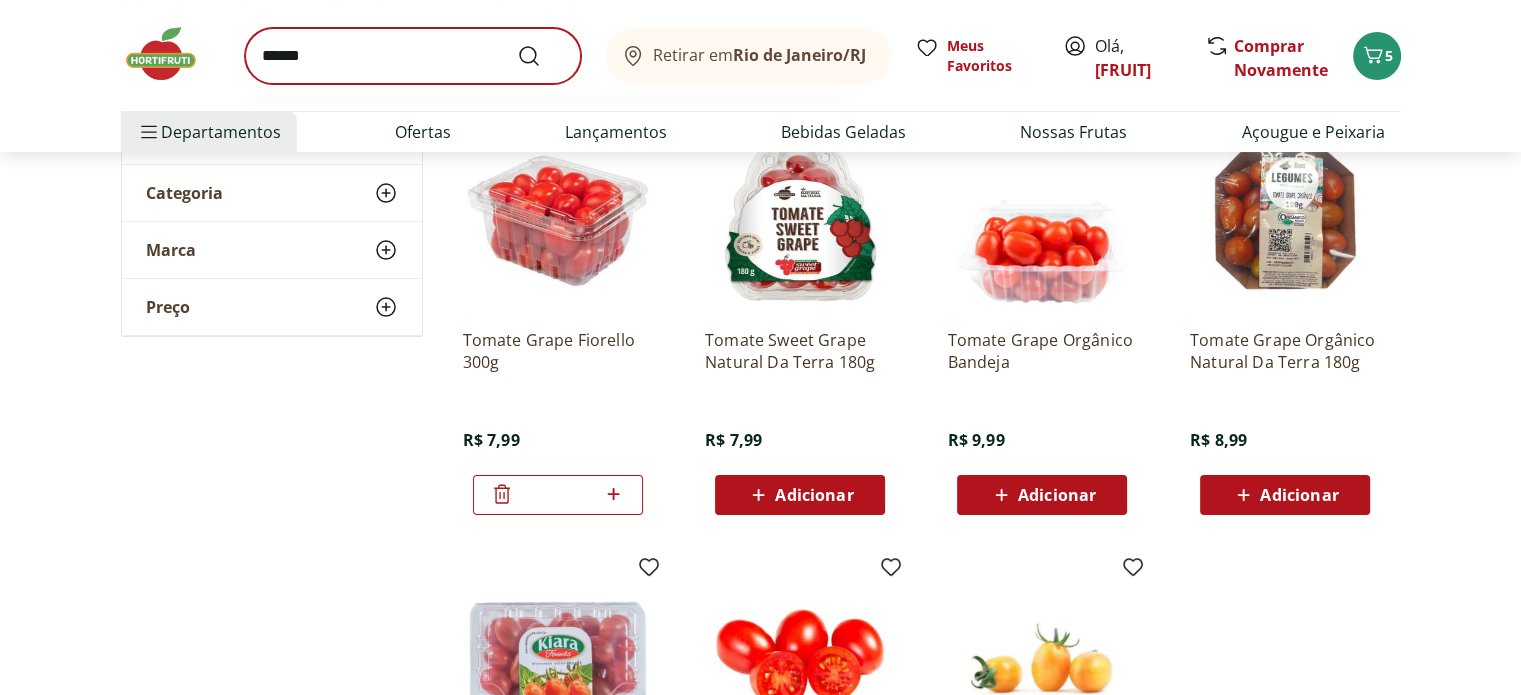 scroll, scrollTop: 0, scrollLeft: 0, axis: both 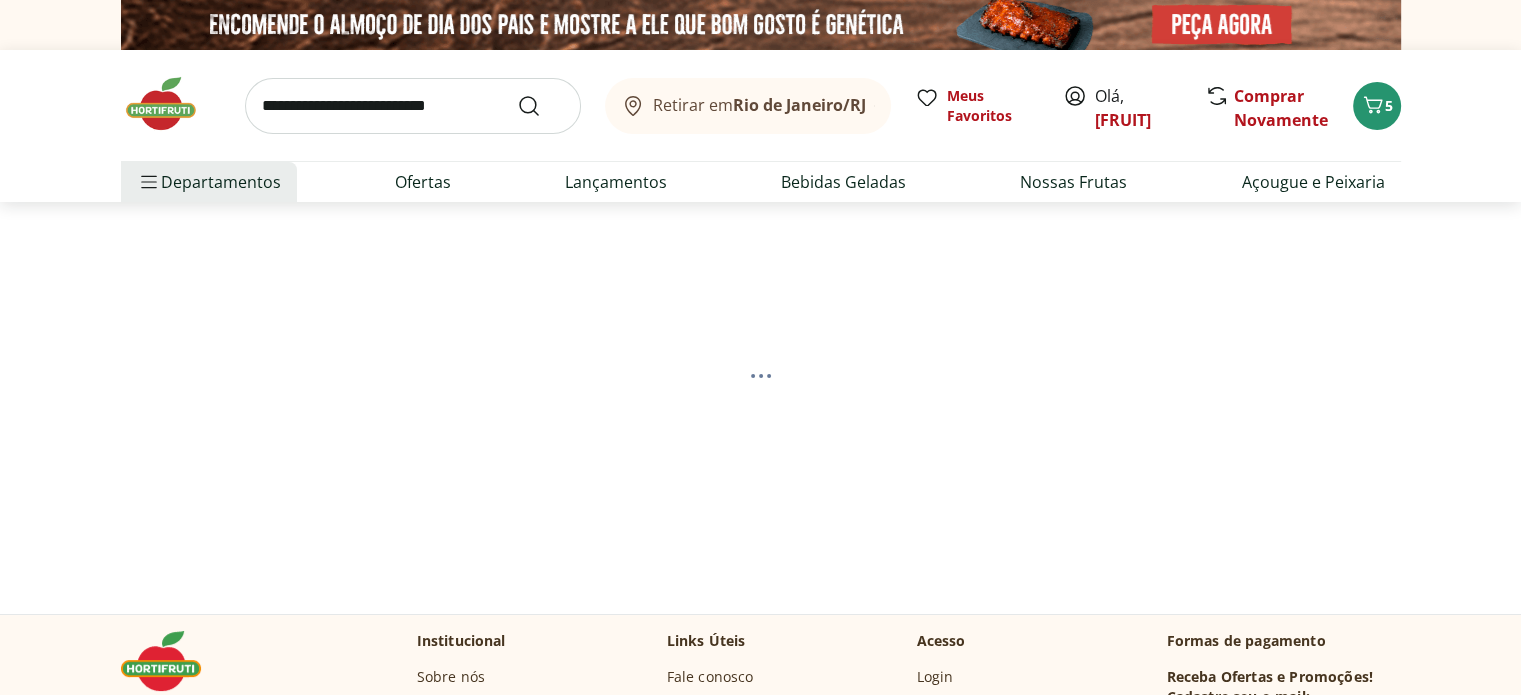select on "**********" 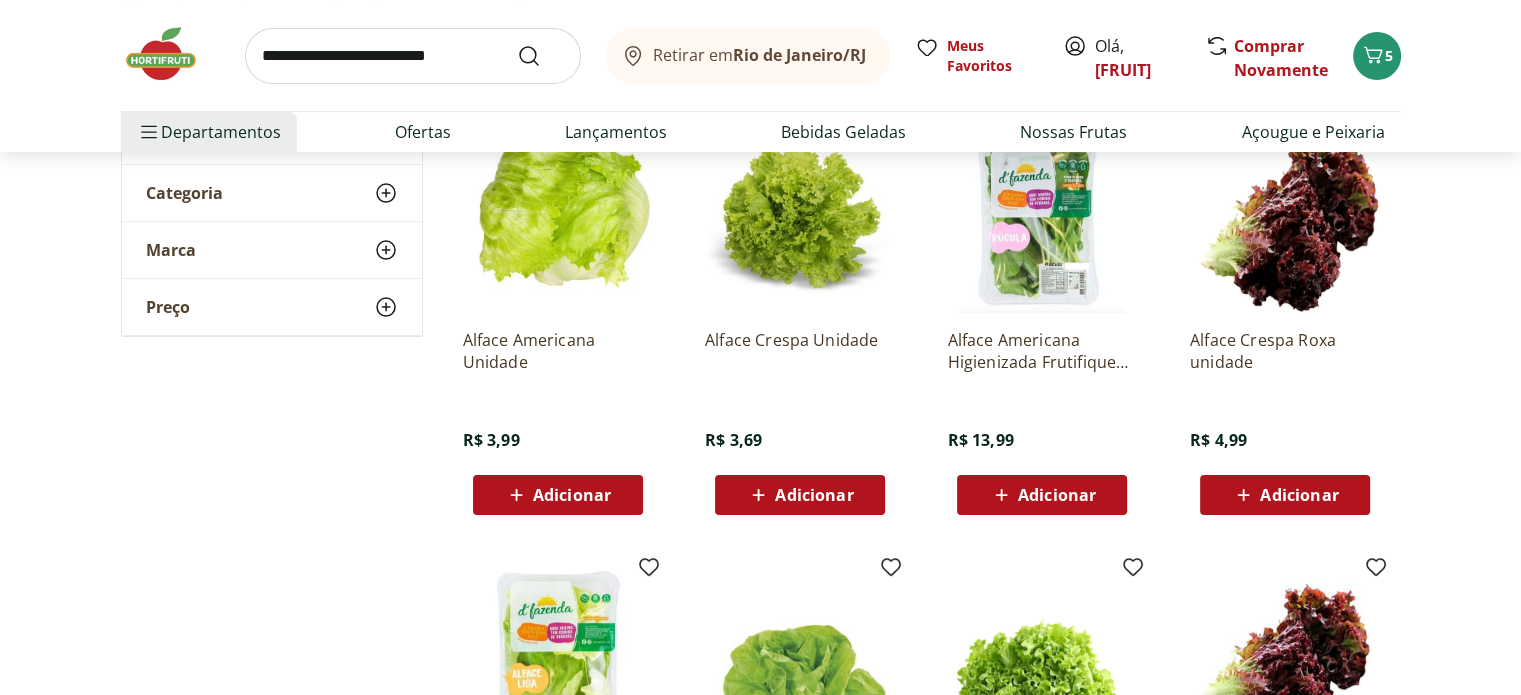 scroll, scrollTop: 600, scrollLeft: 0, axis: vertical 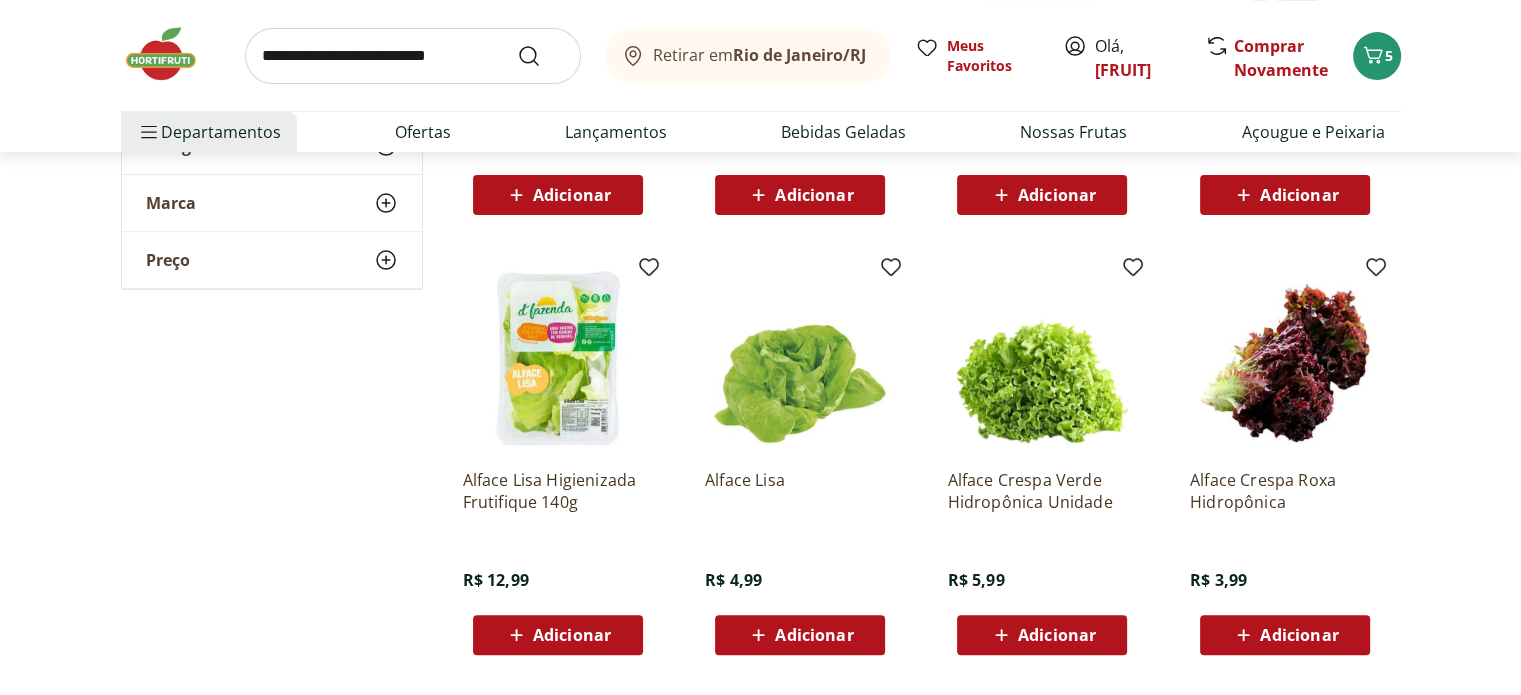 click on "Adicionar" at bounding box center (1057, 635) 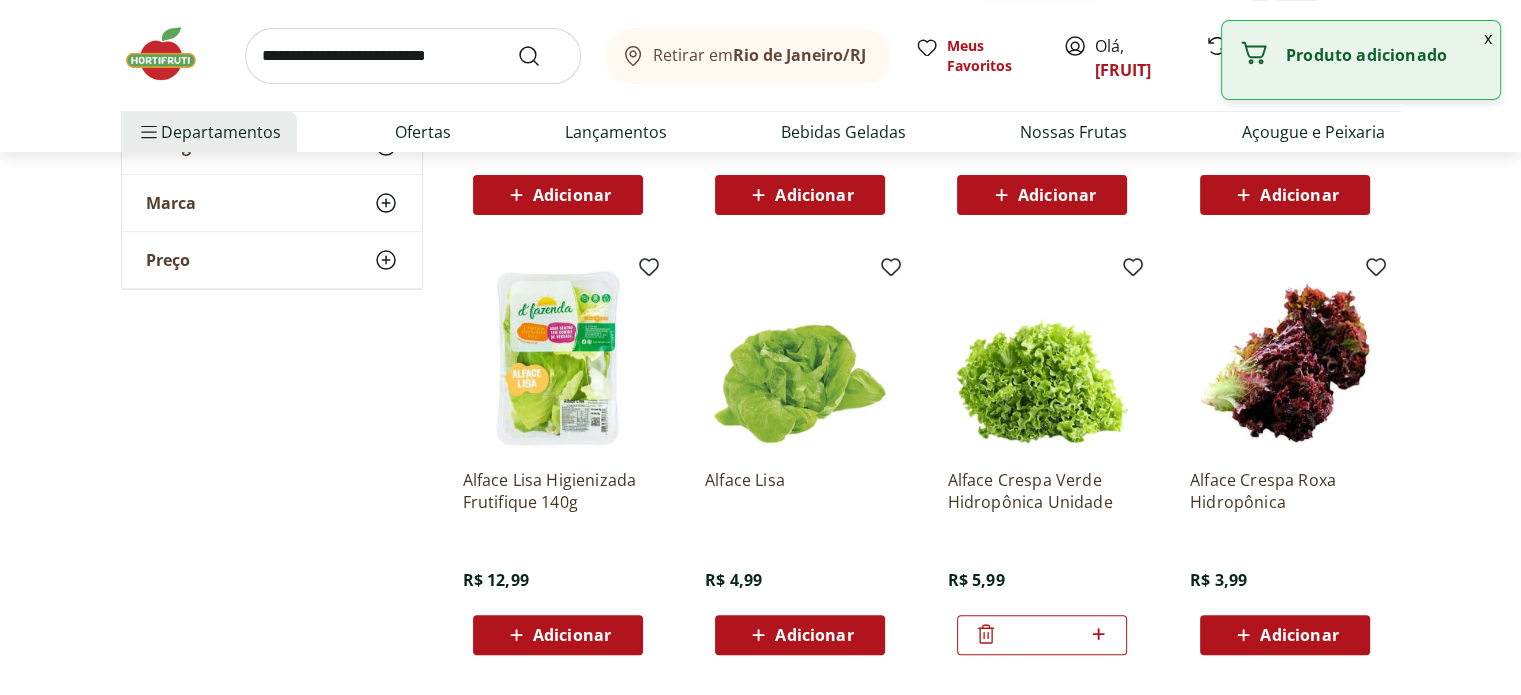 click at bounding box center [413, 56] 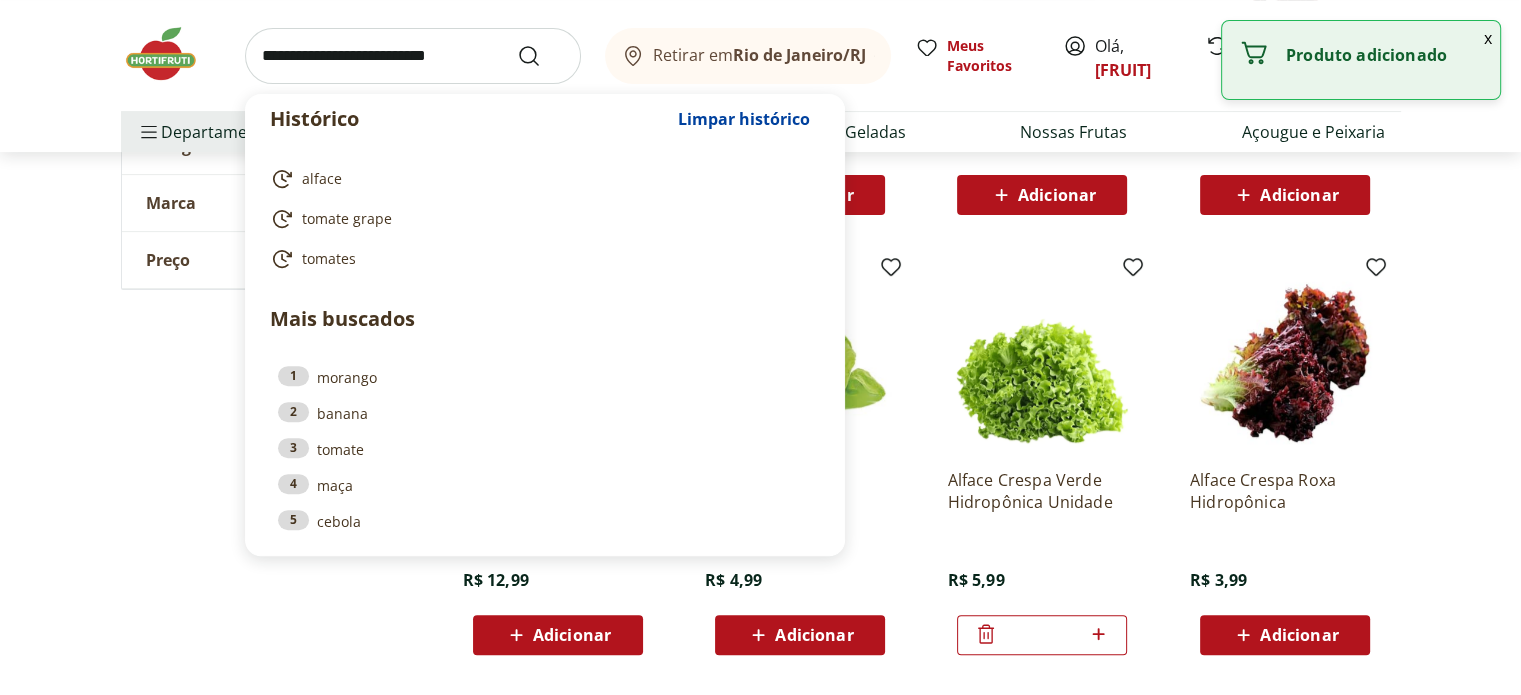 type on "*" 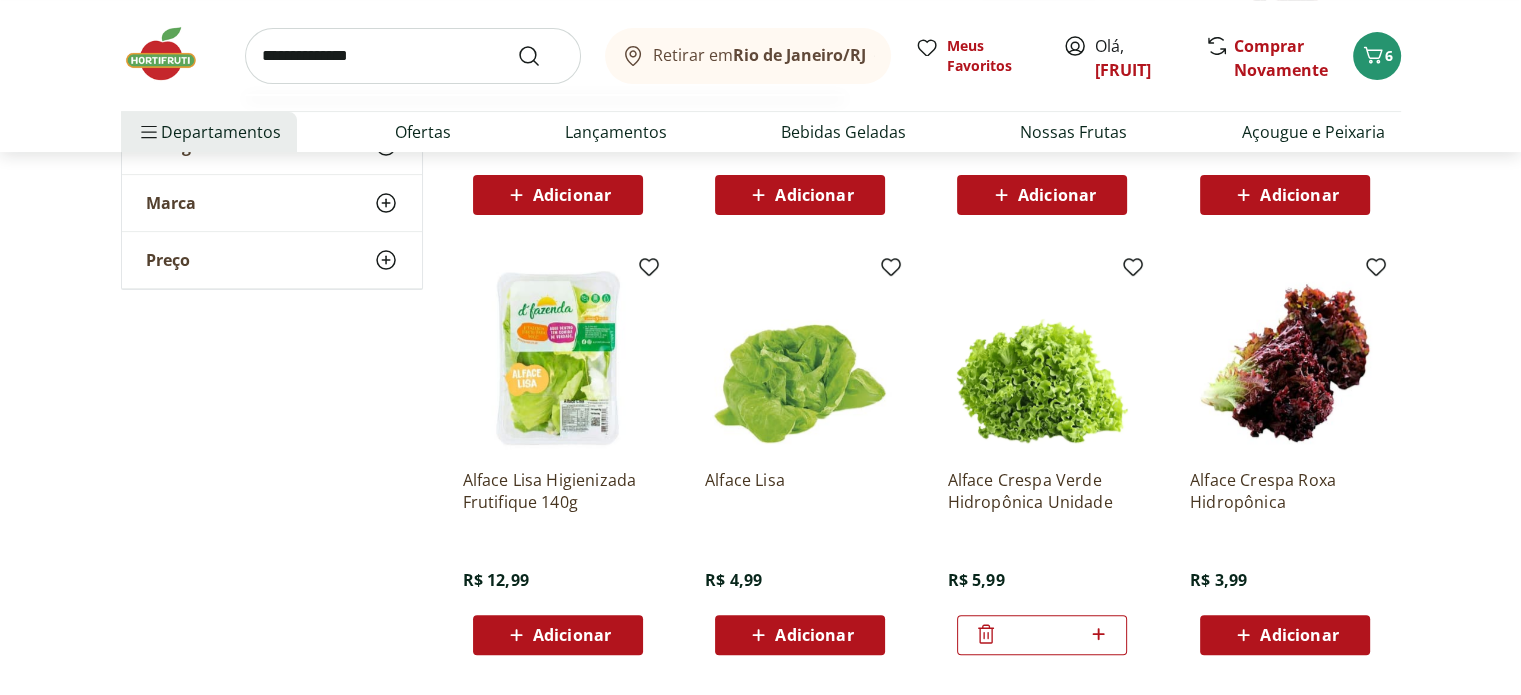 type on "**********" 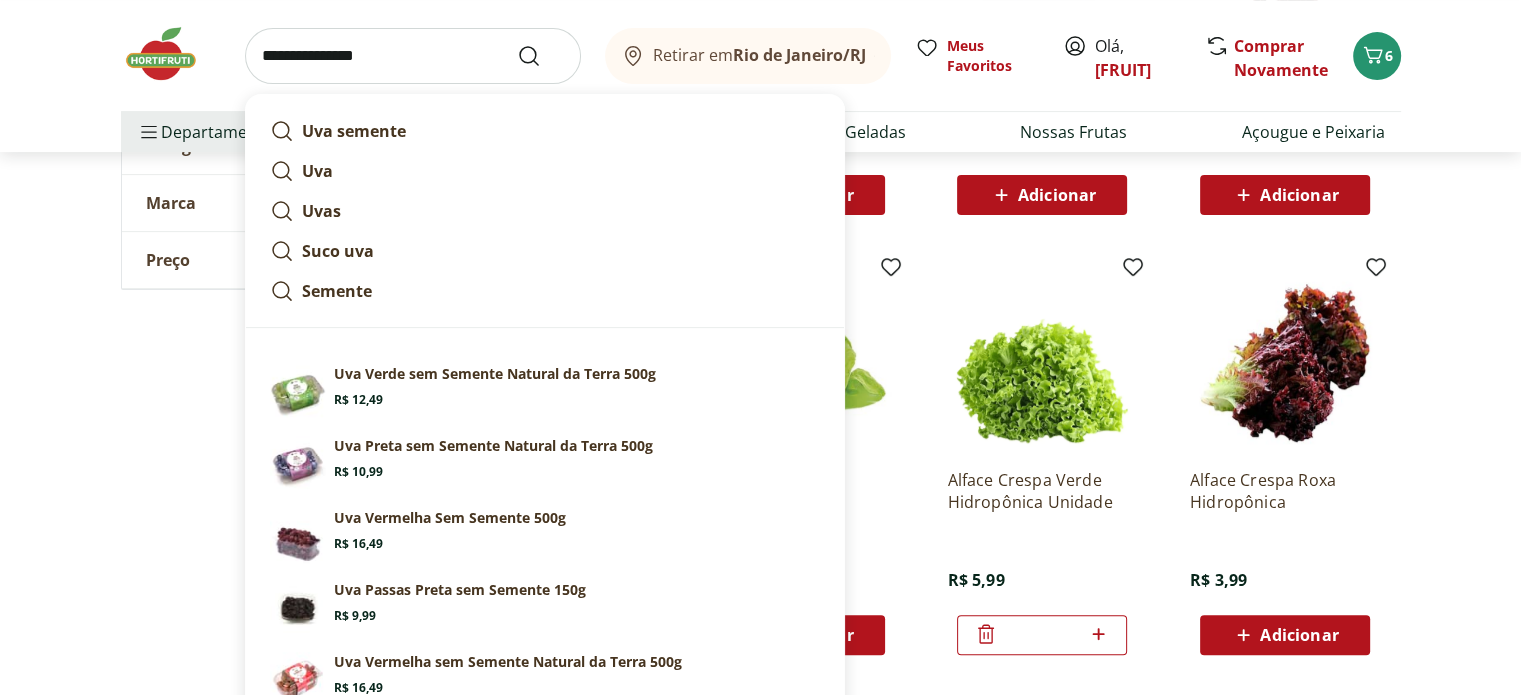 click at bounding box center (541, 56) 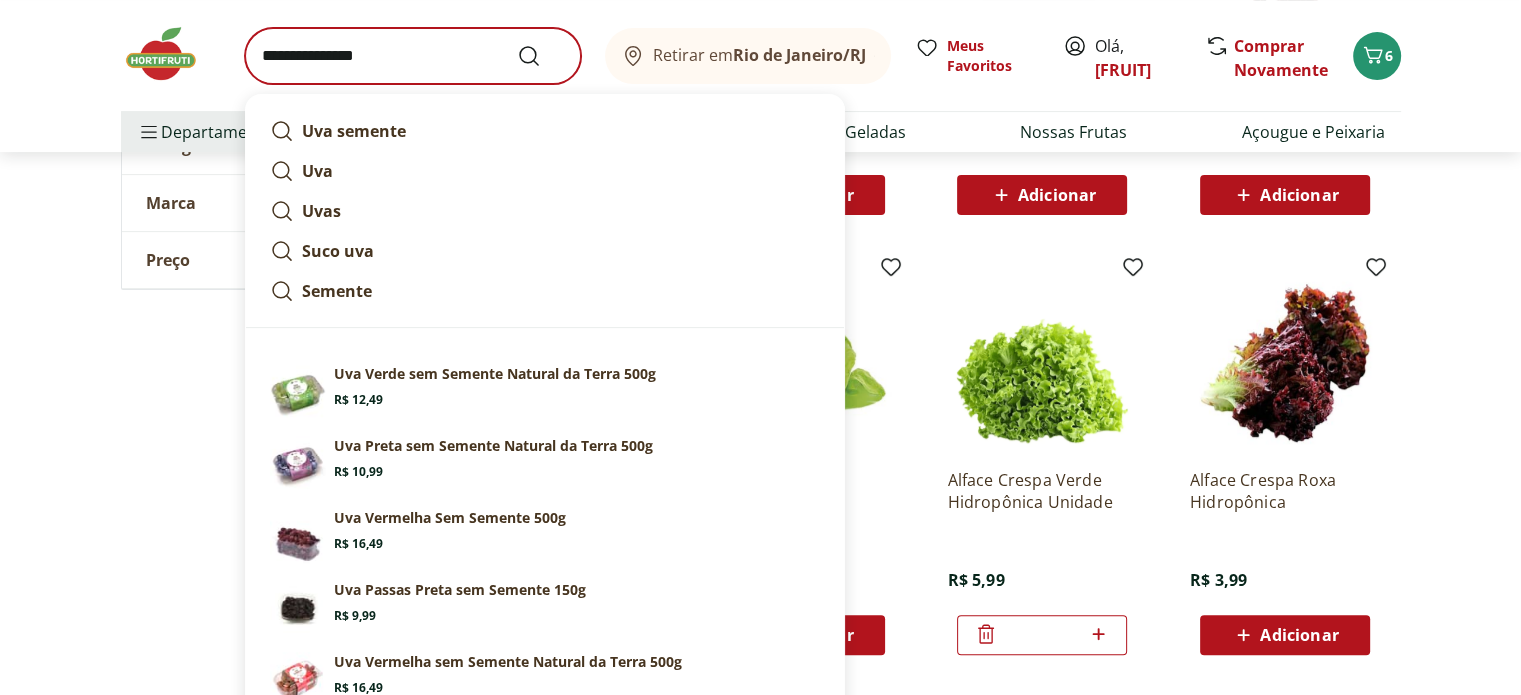 scroll, scrollTop: 0, scrollLeft: 0, axis: both 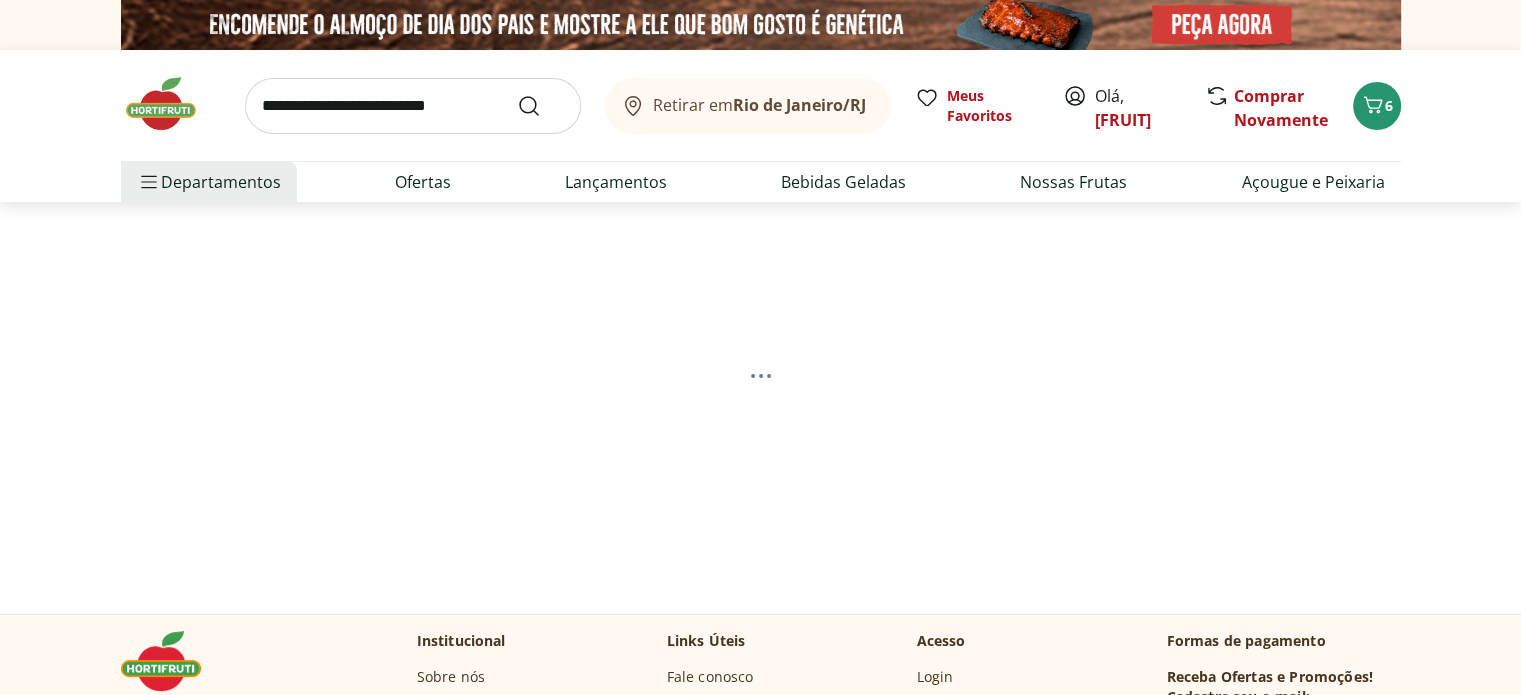select on "**********" 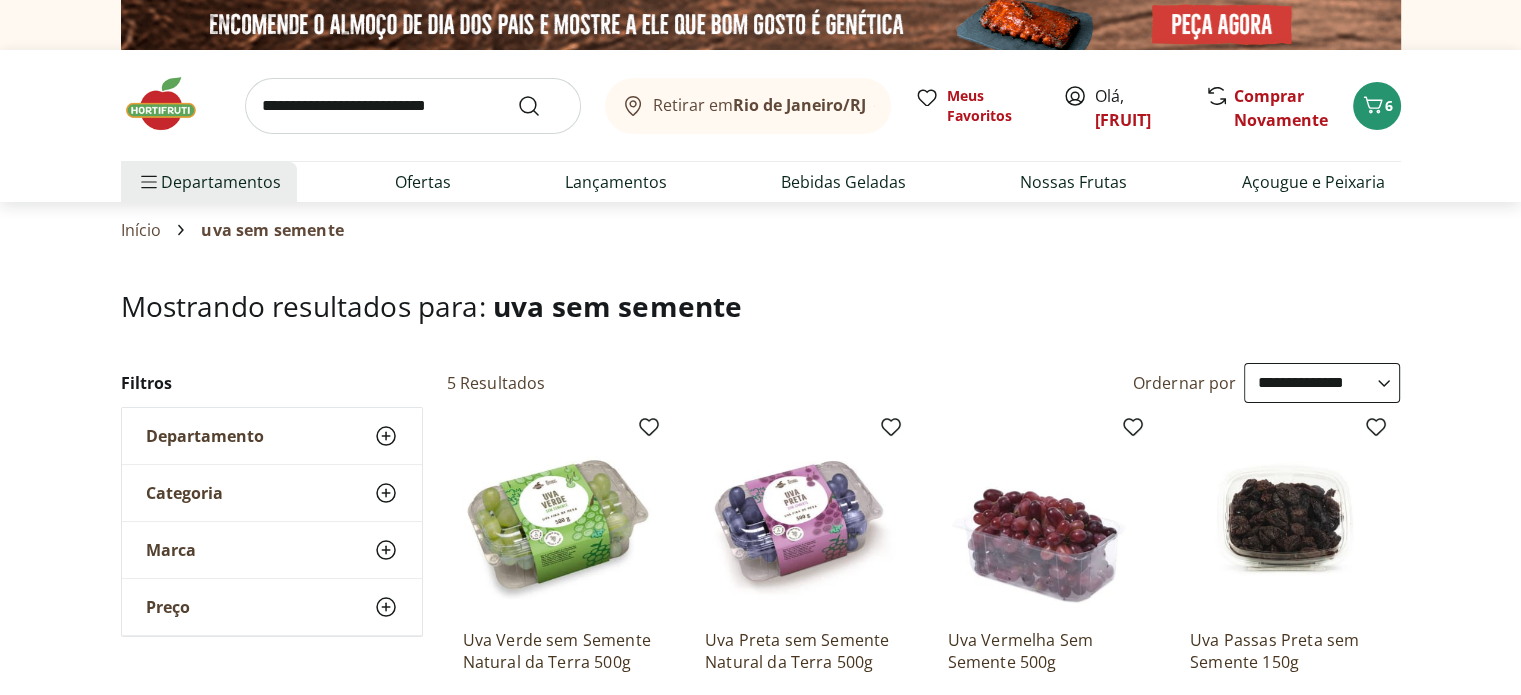 scroll, scrollTop: 300, scrollLeft: 0, axis: vertical 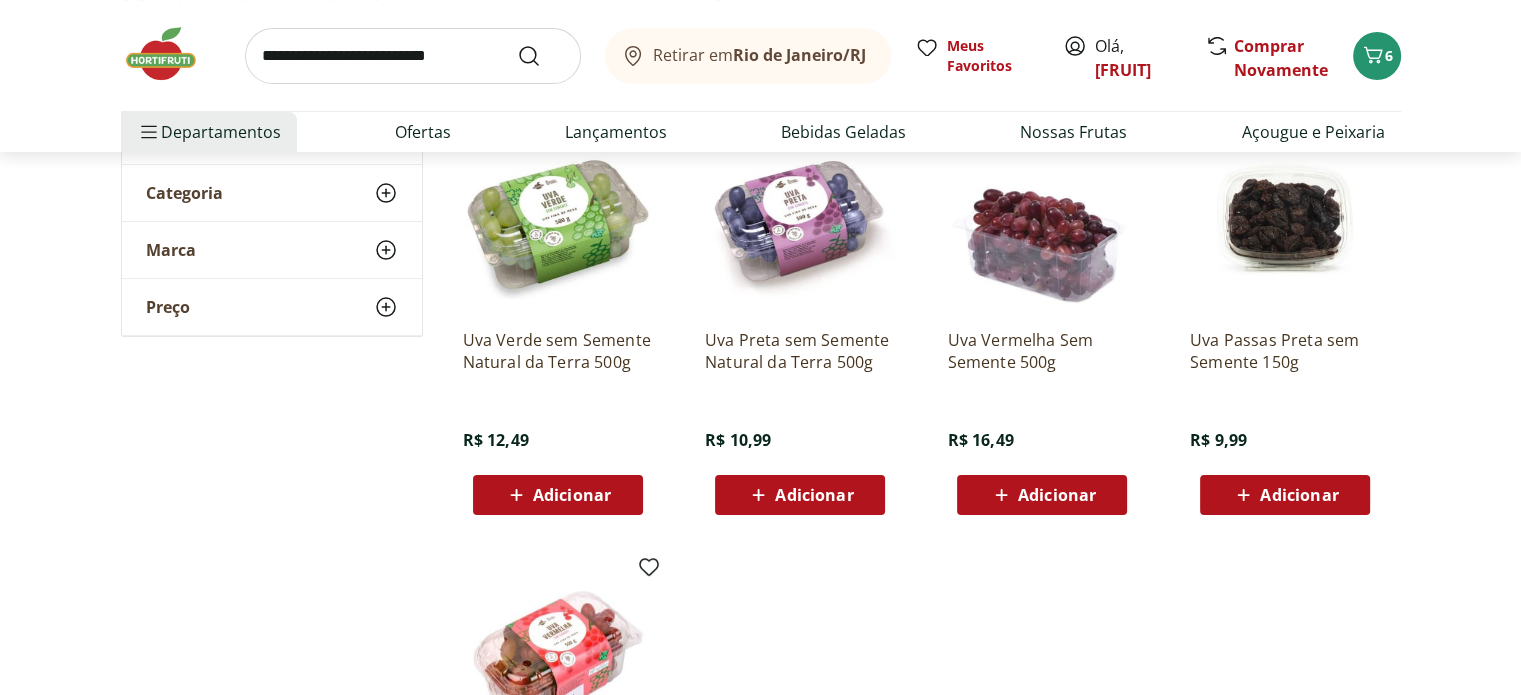 click on "Adicionar" at bounding box center (1057, 495) 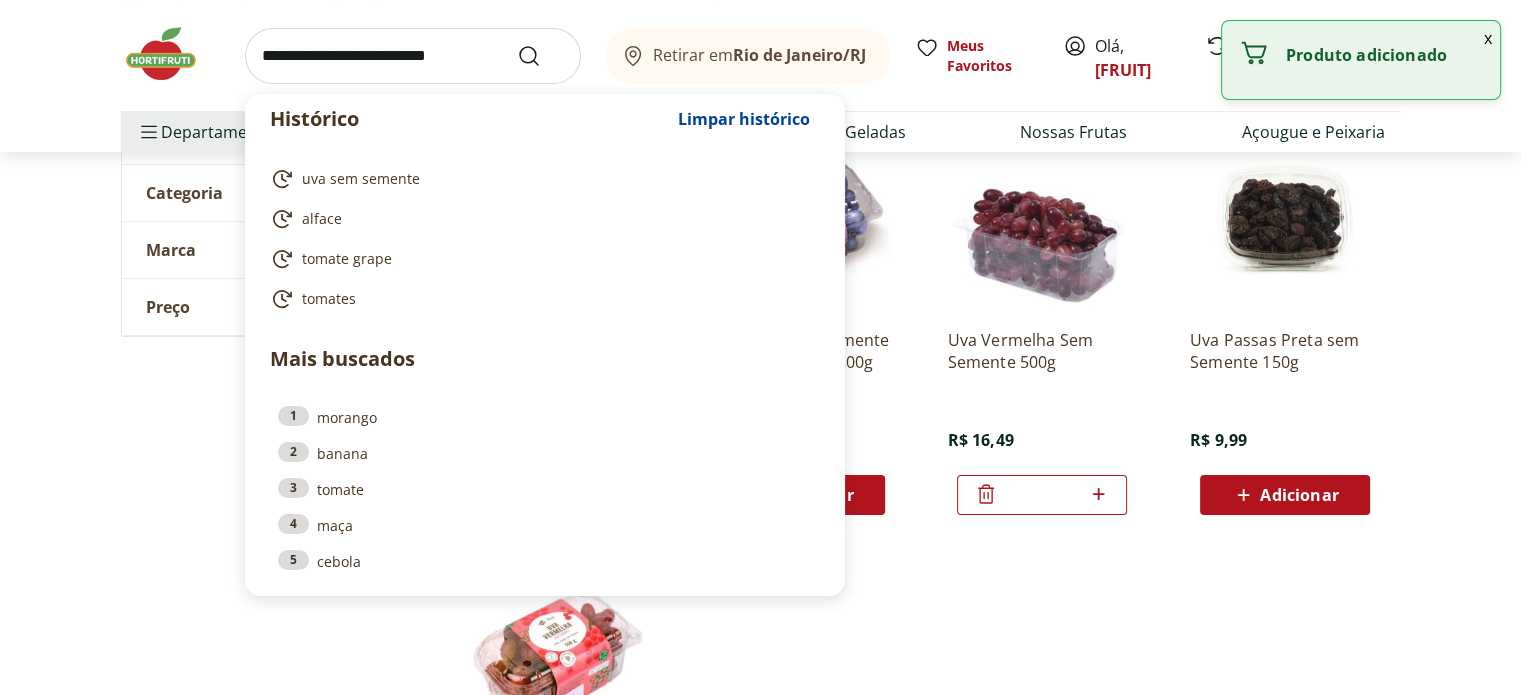 click at bounding box center (413, 56) 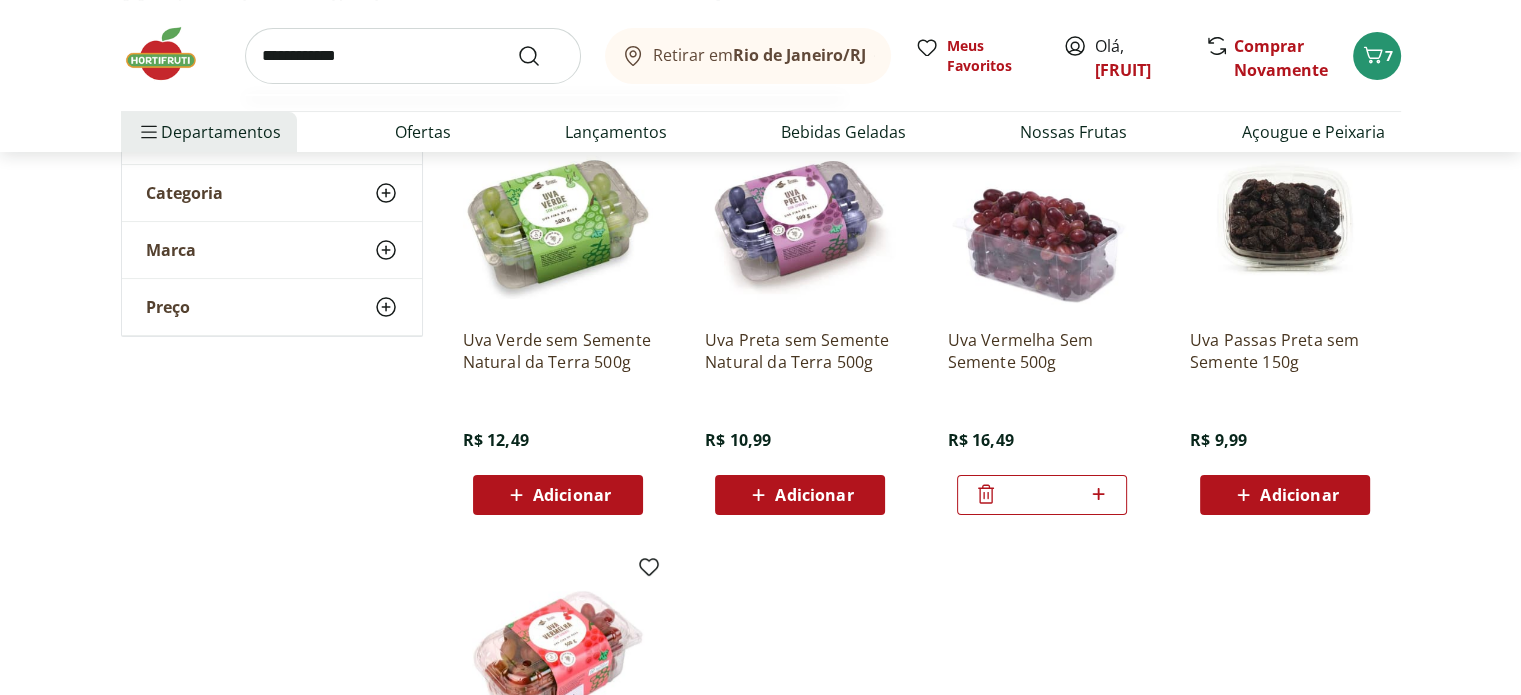type on "**********" 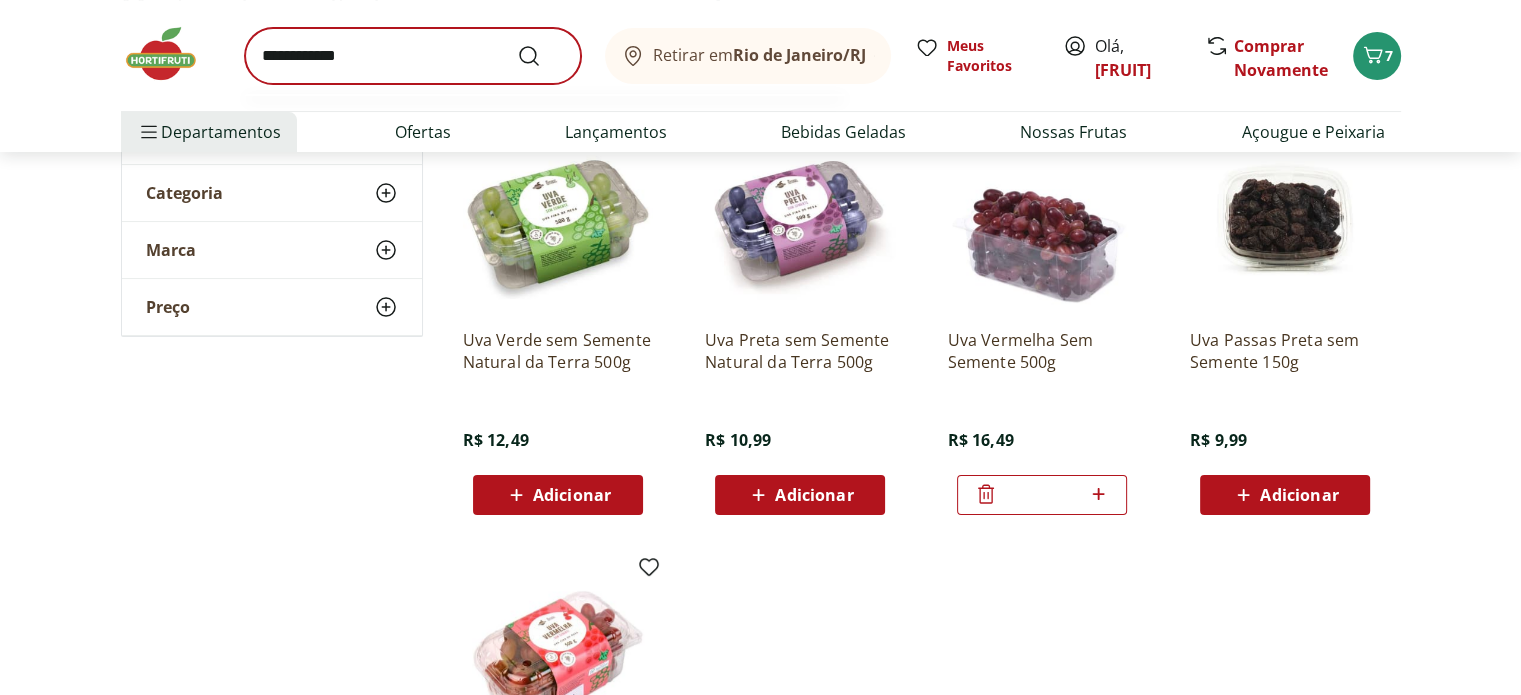 scroll, scrollTop: 0, scrollLeft: 0, axis: both 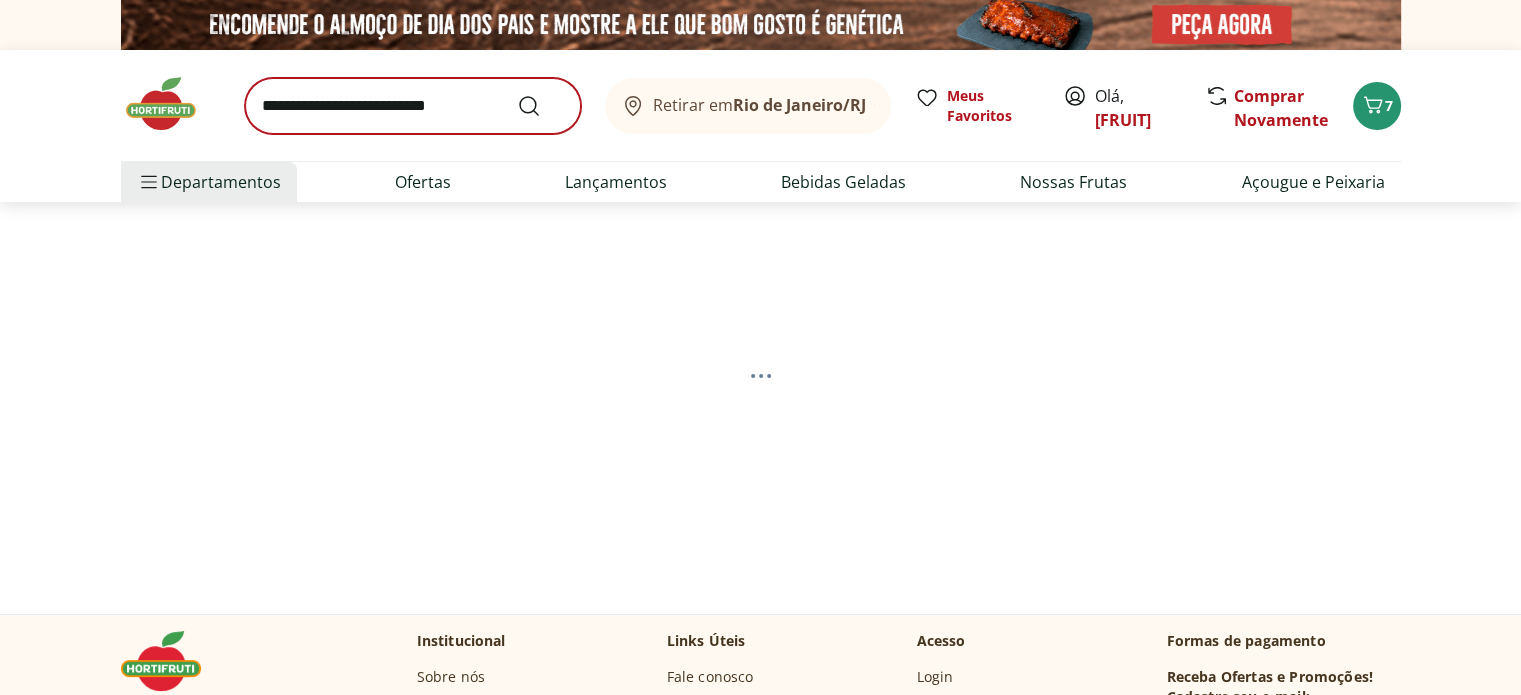 select on "**********" 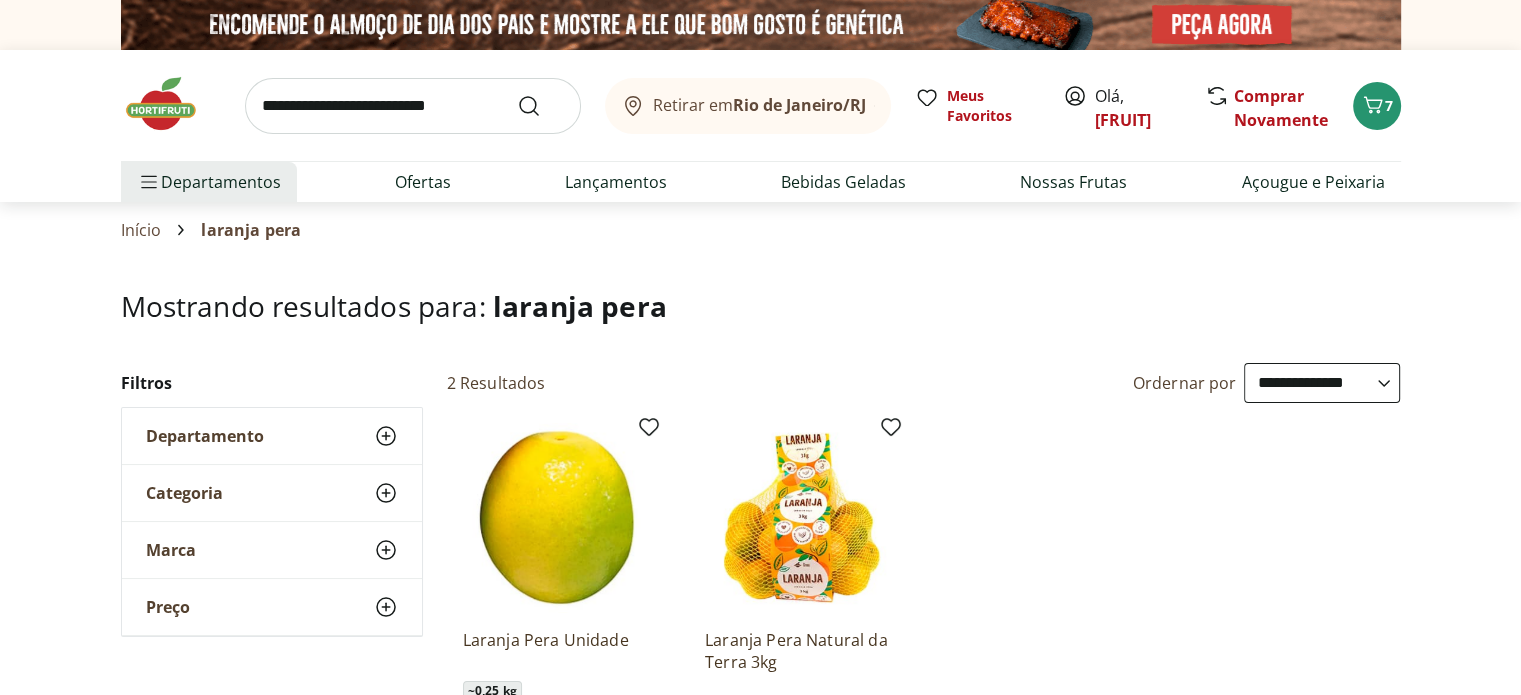 scroll, scrollTop: 300, scrollLeft: 0, axis: vertical 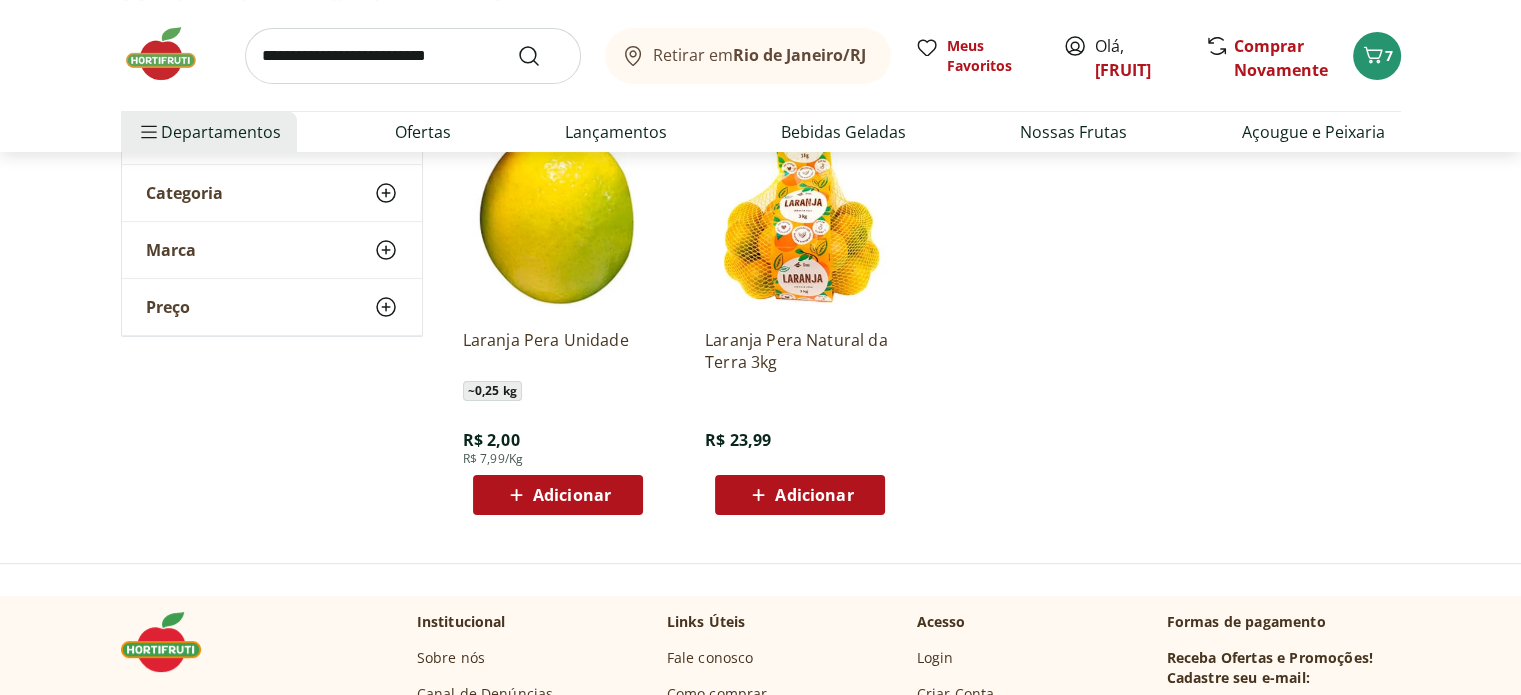 click on "Adicionar" at bounding box center (558, 495) 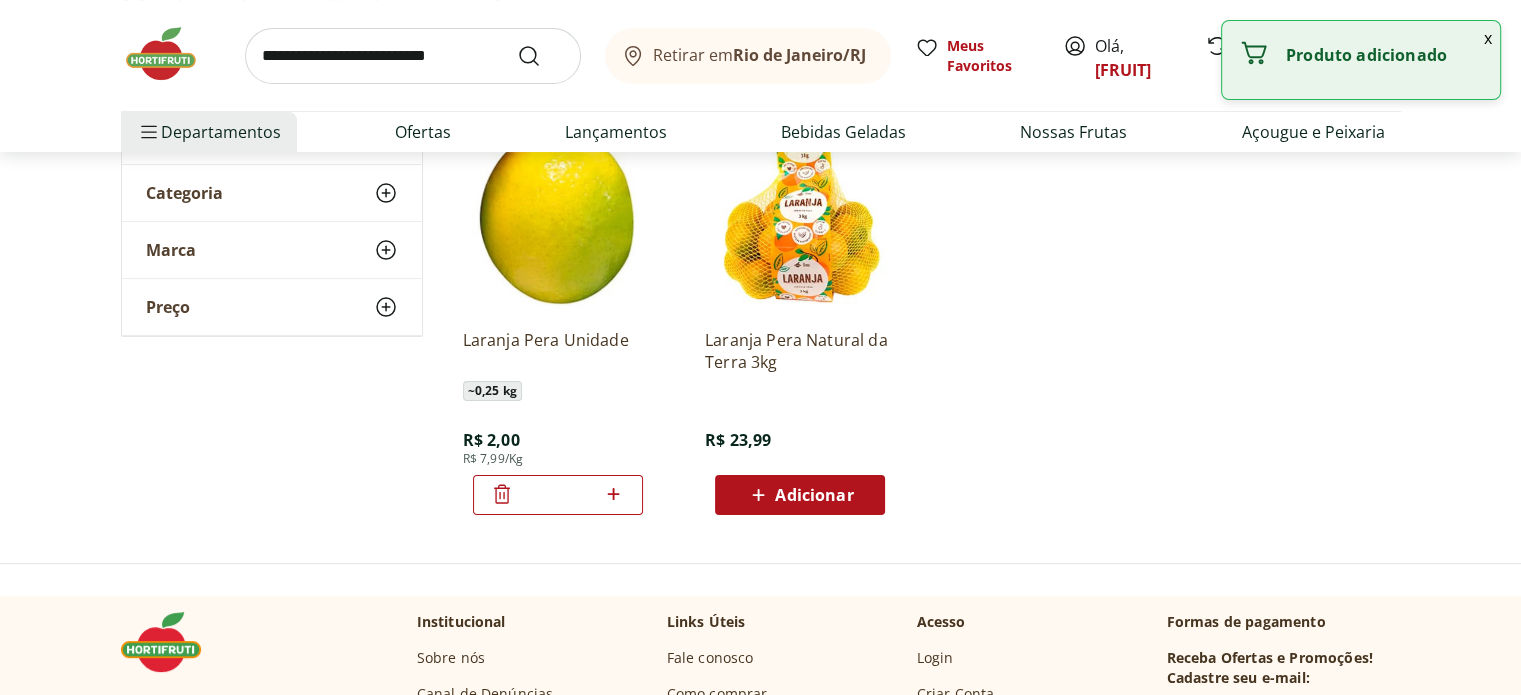 click on "*" at bounding box center [558, 495] 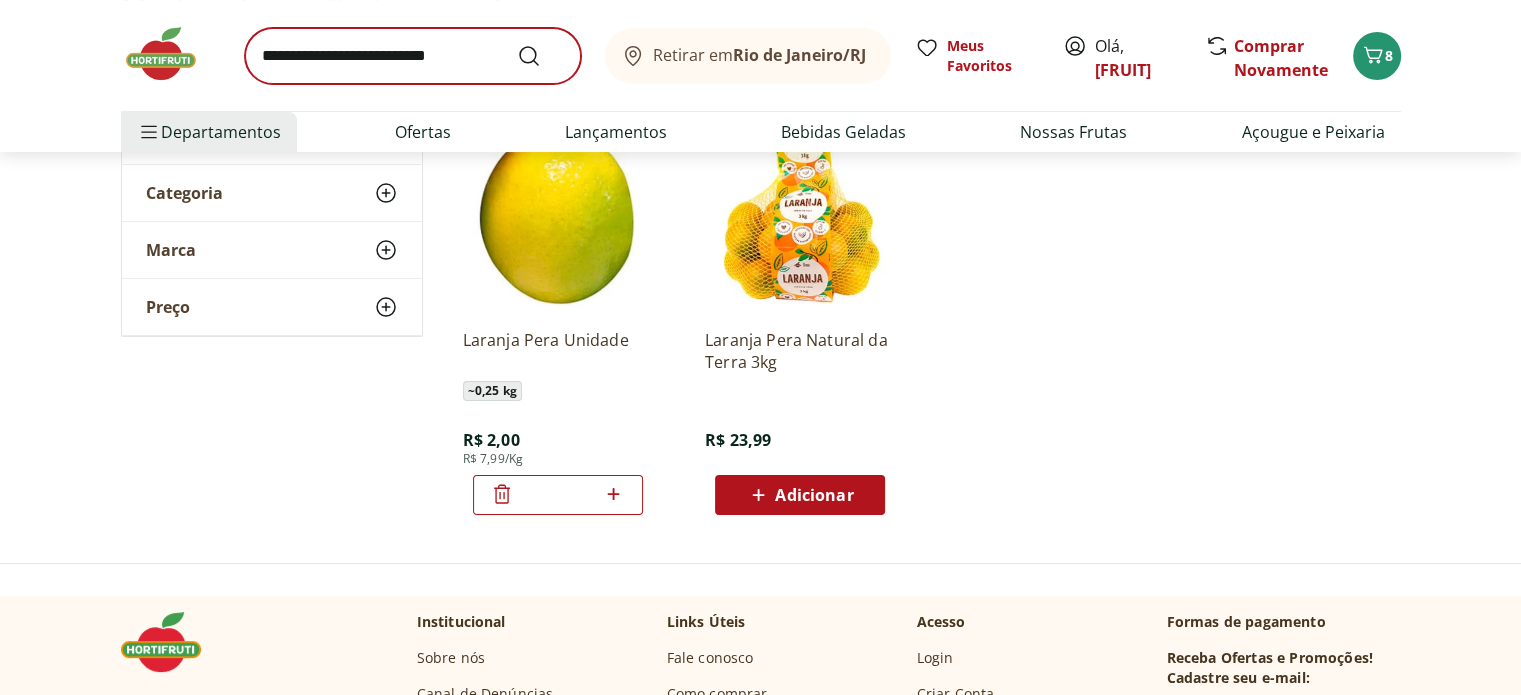 type on "**" 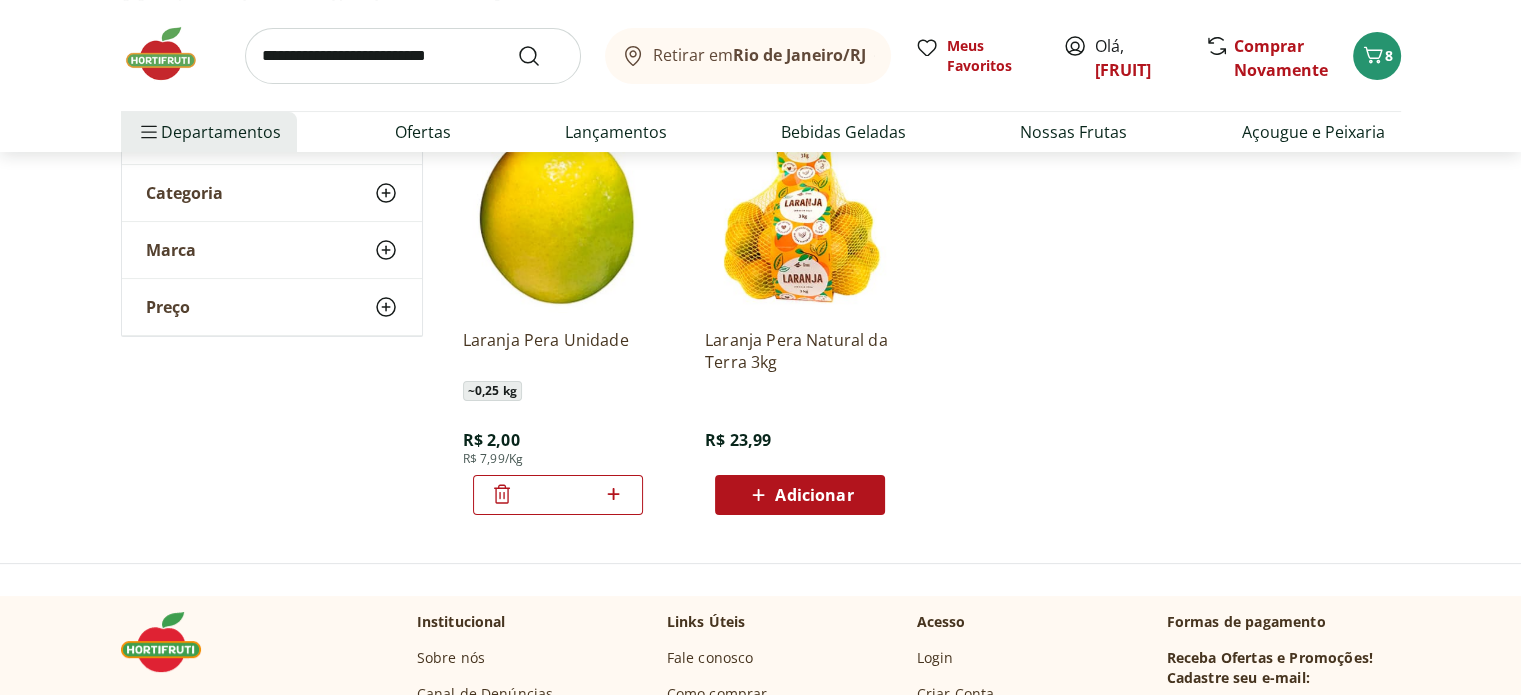 click at bounding box center [413, 56] 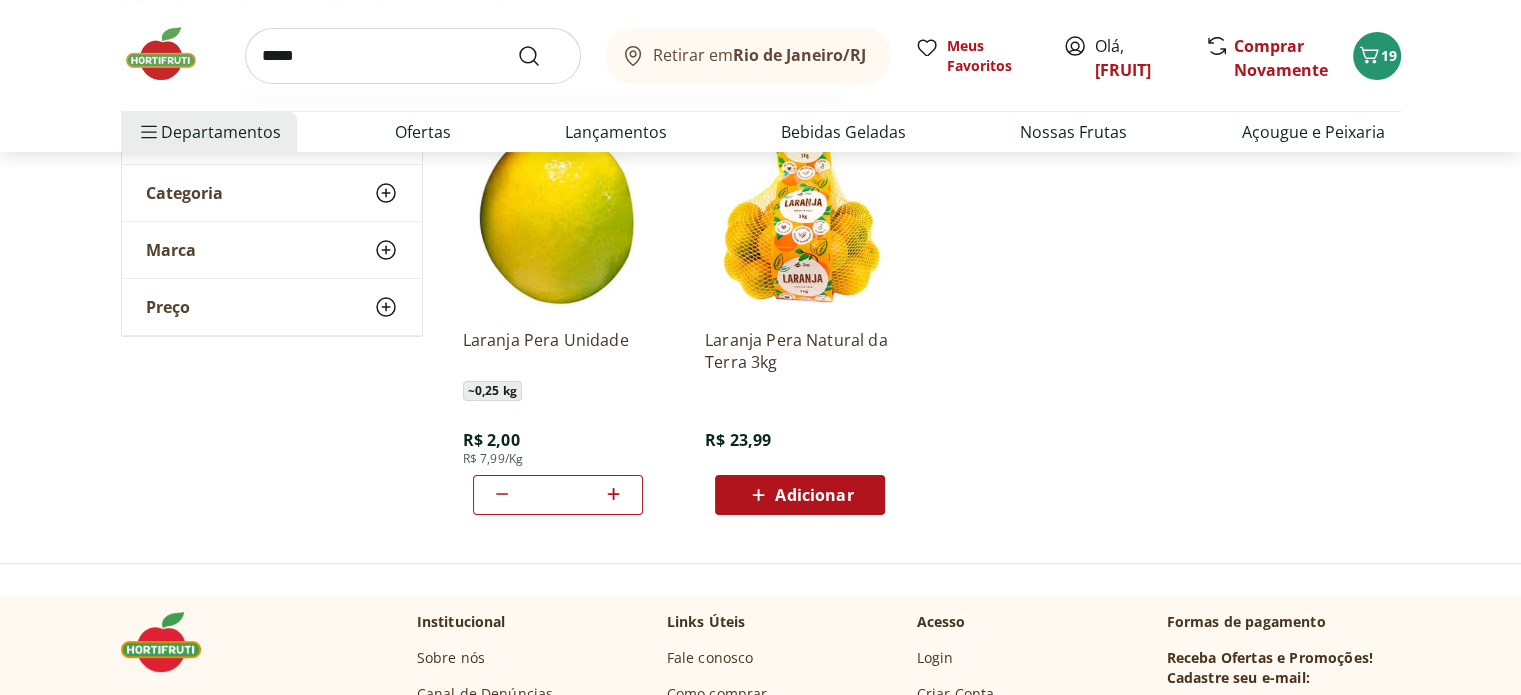 type on "*****" 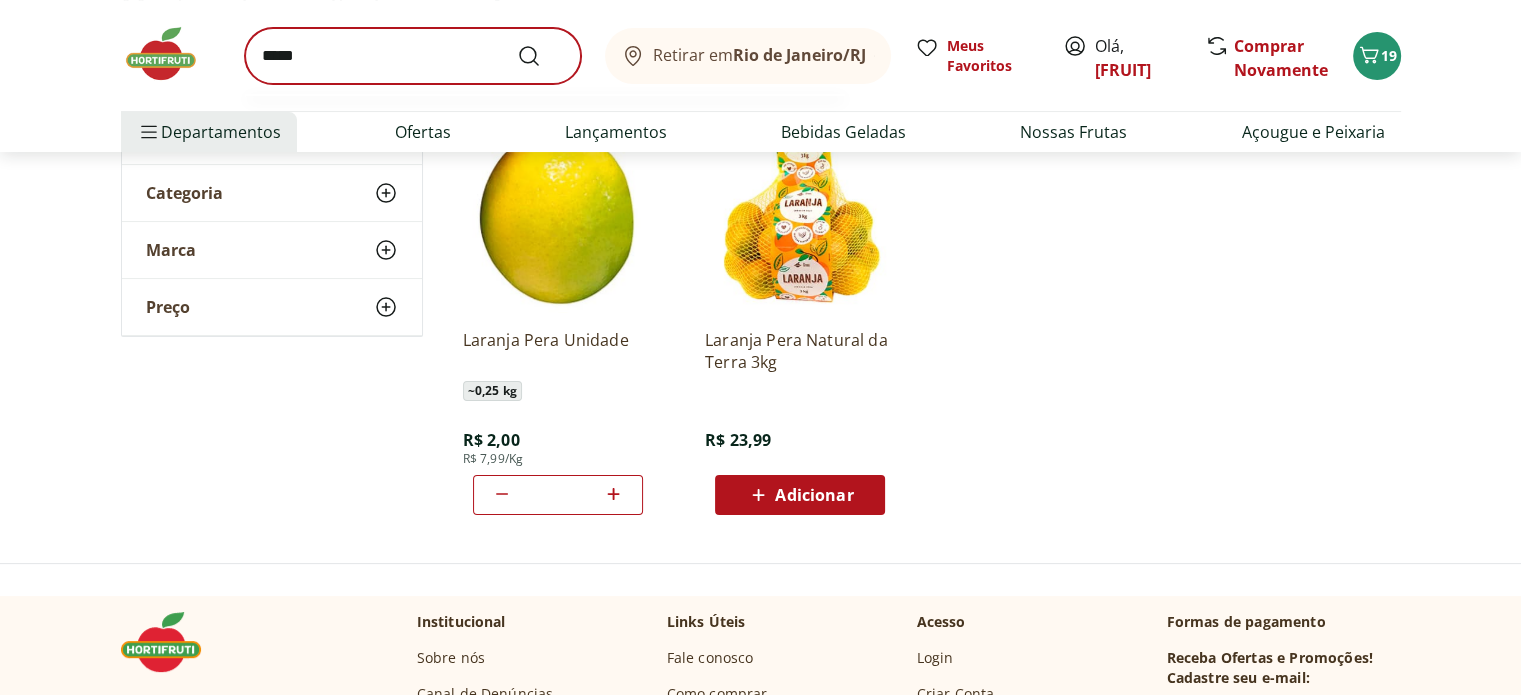scroll, scrollTop: 0, scrollLeft: 0, axis: both 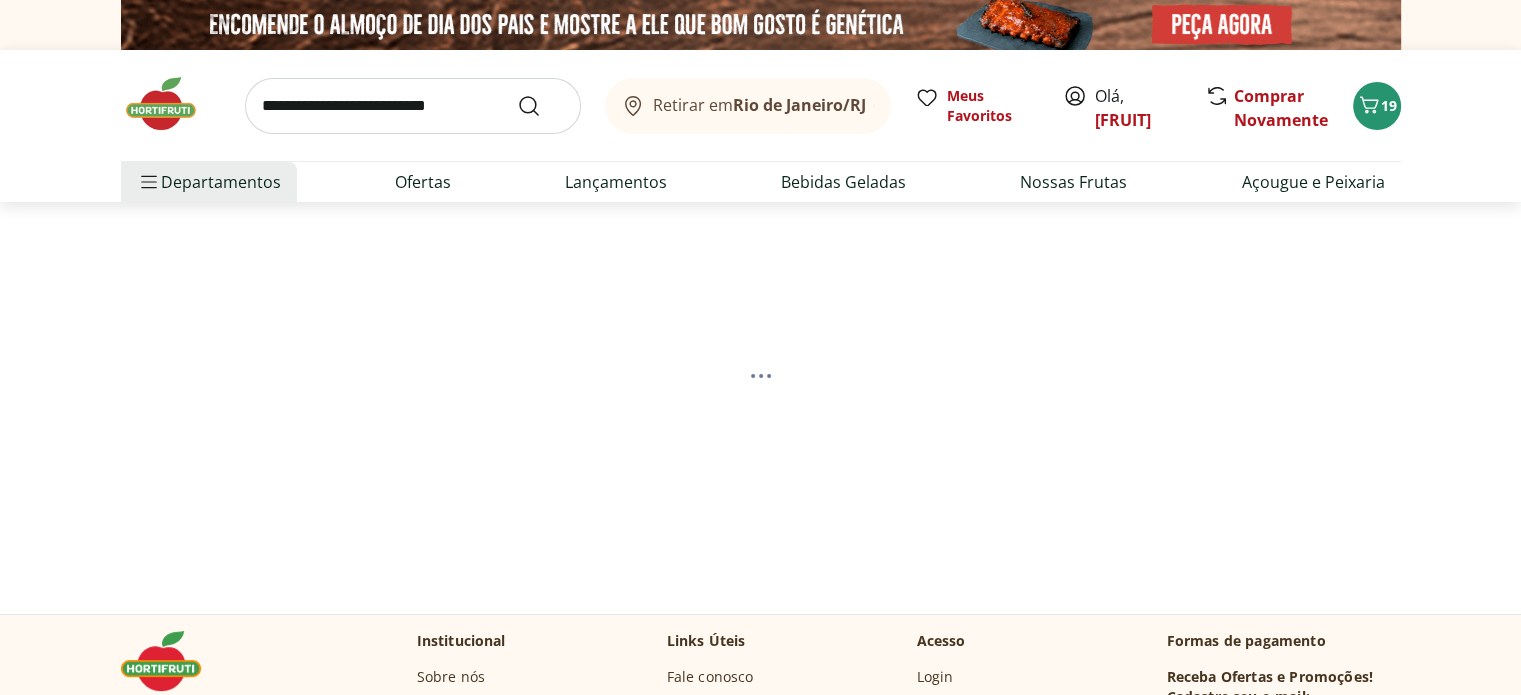 select on "**********" 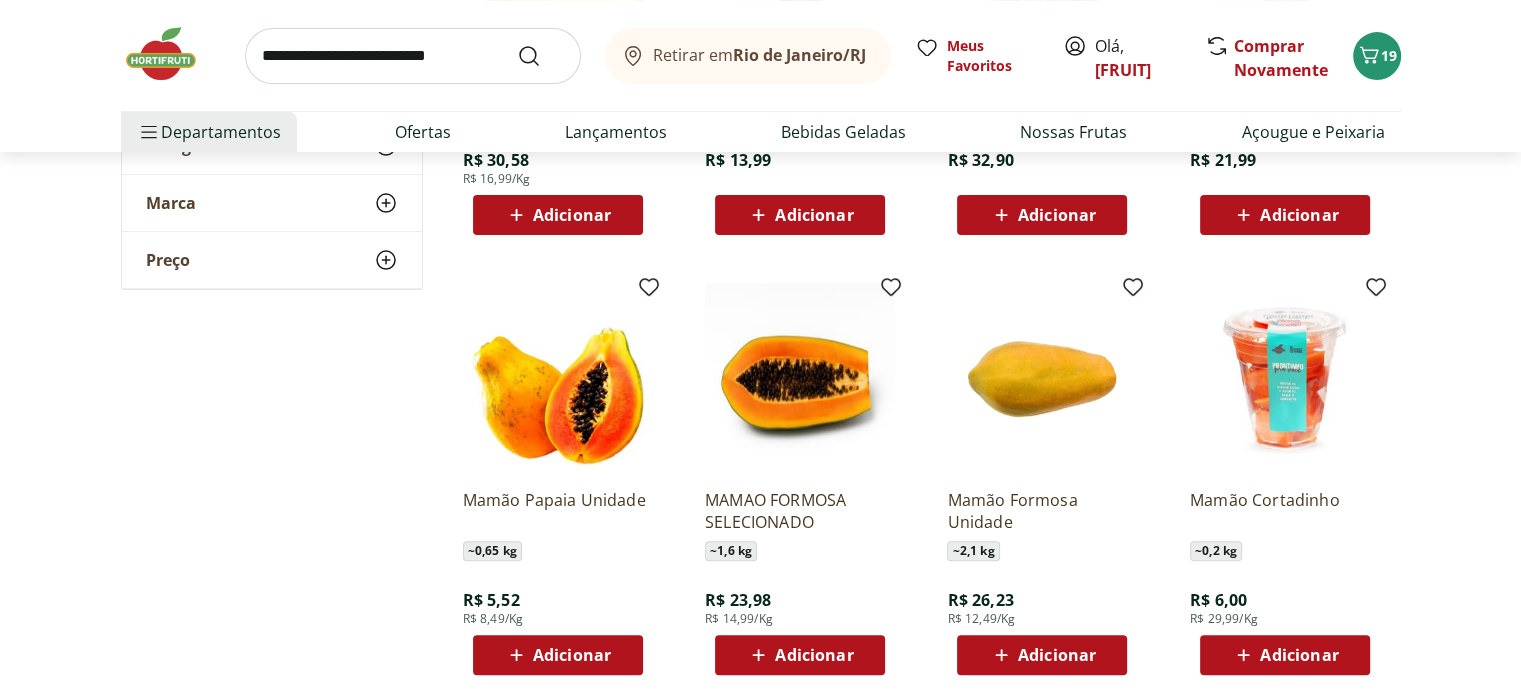 scroll, scrollTop: 600, scrollLeft: 0, axis: vertical 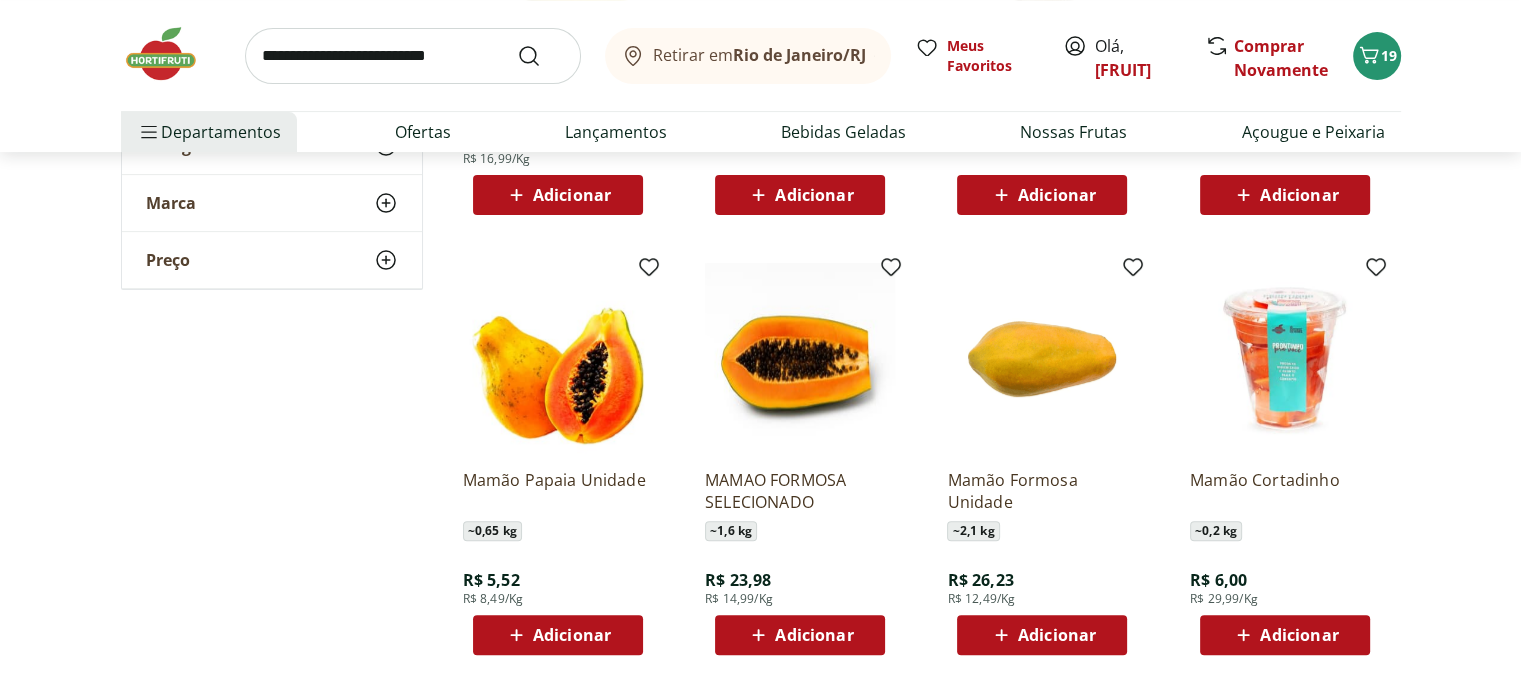 click on "Adicionar" at bounding box center (557, 635) 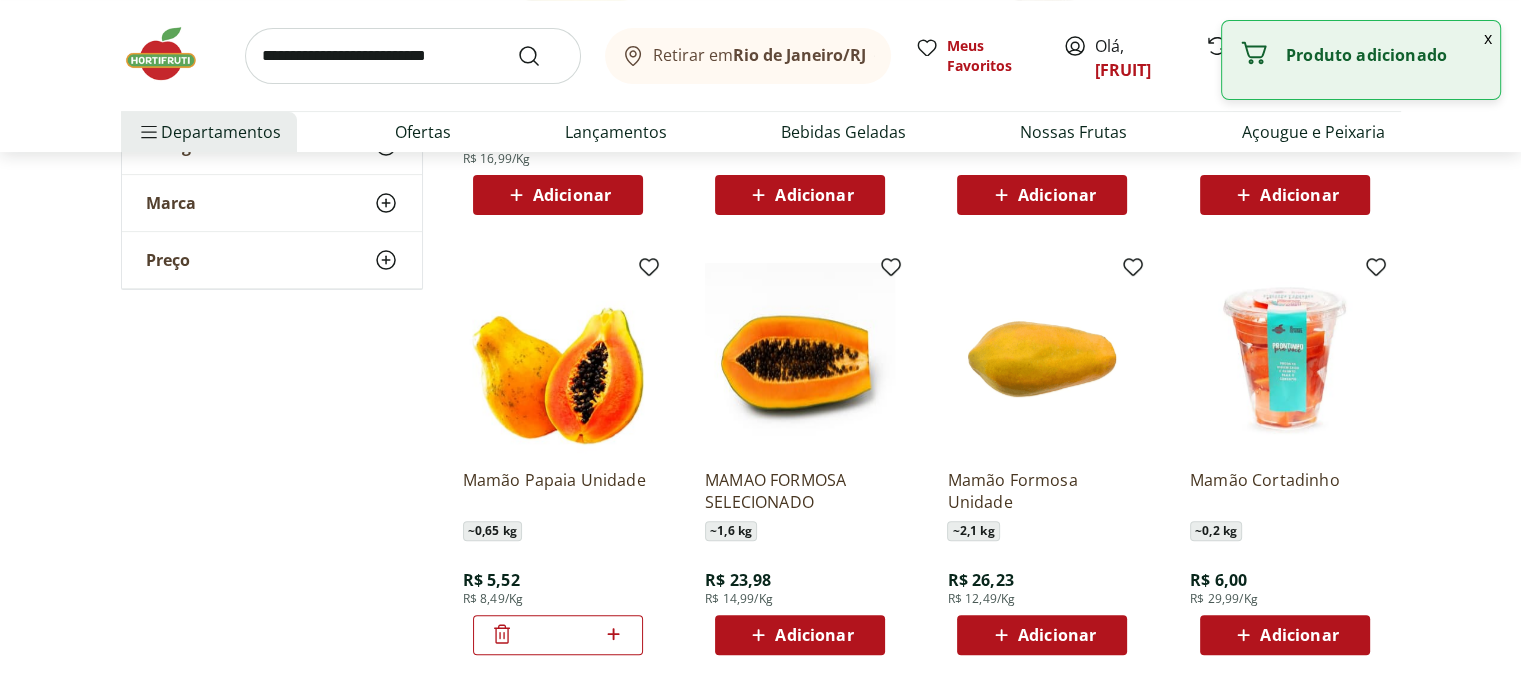 click 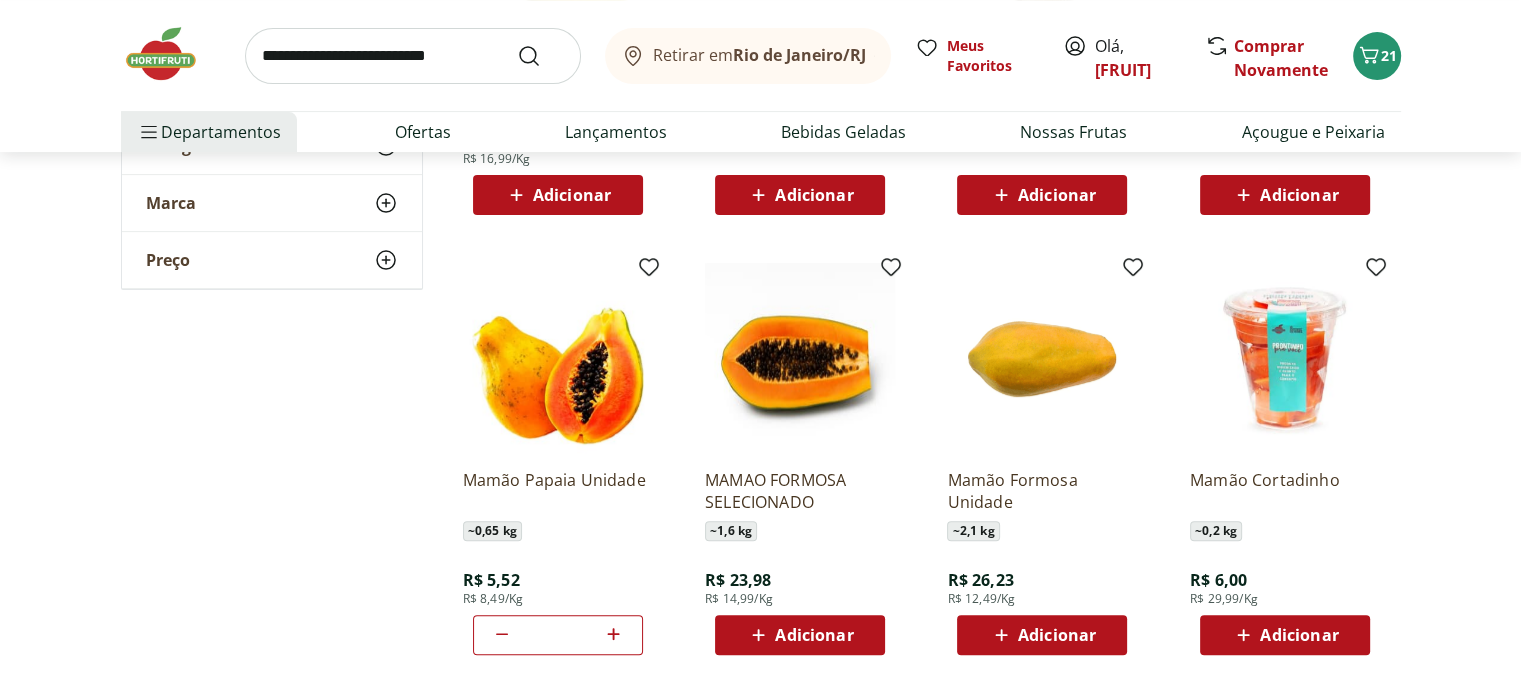 click at bounding box center [413, 56] 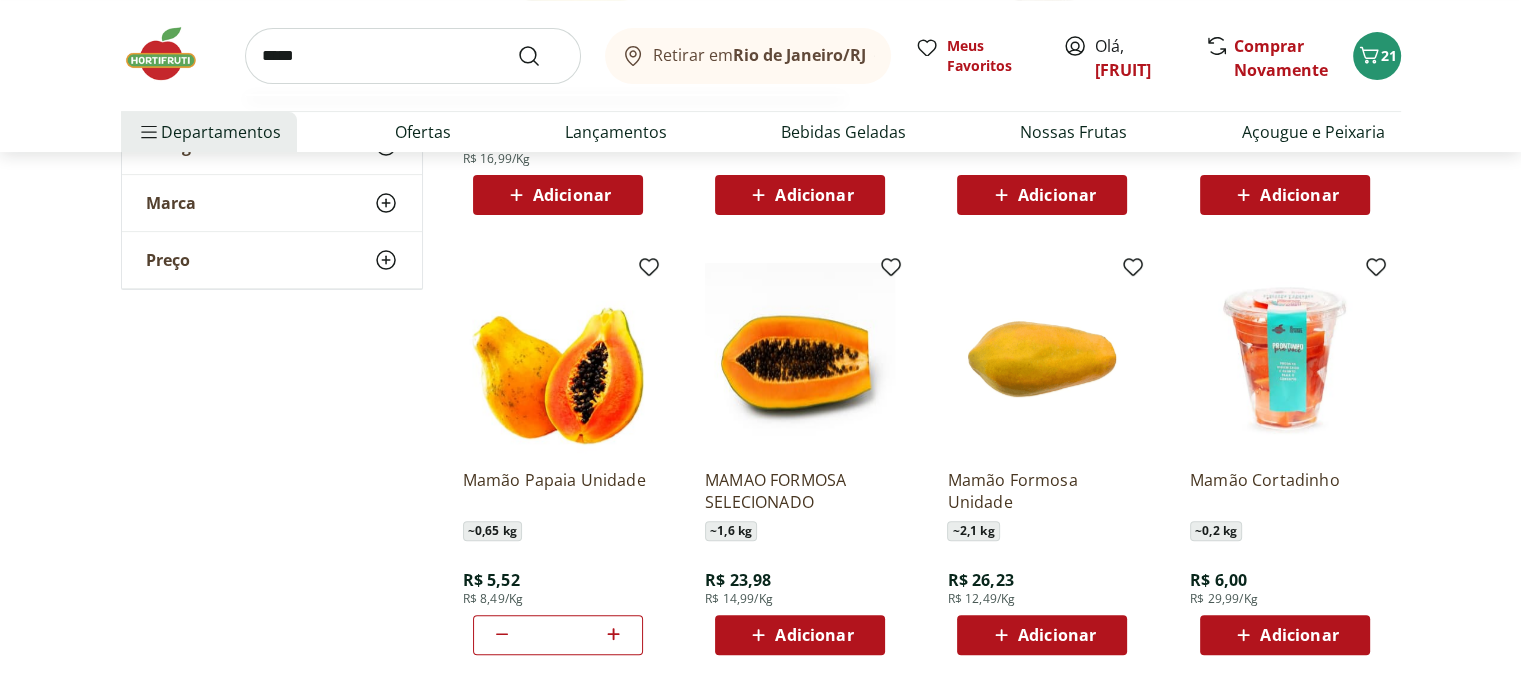 type on "*****" 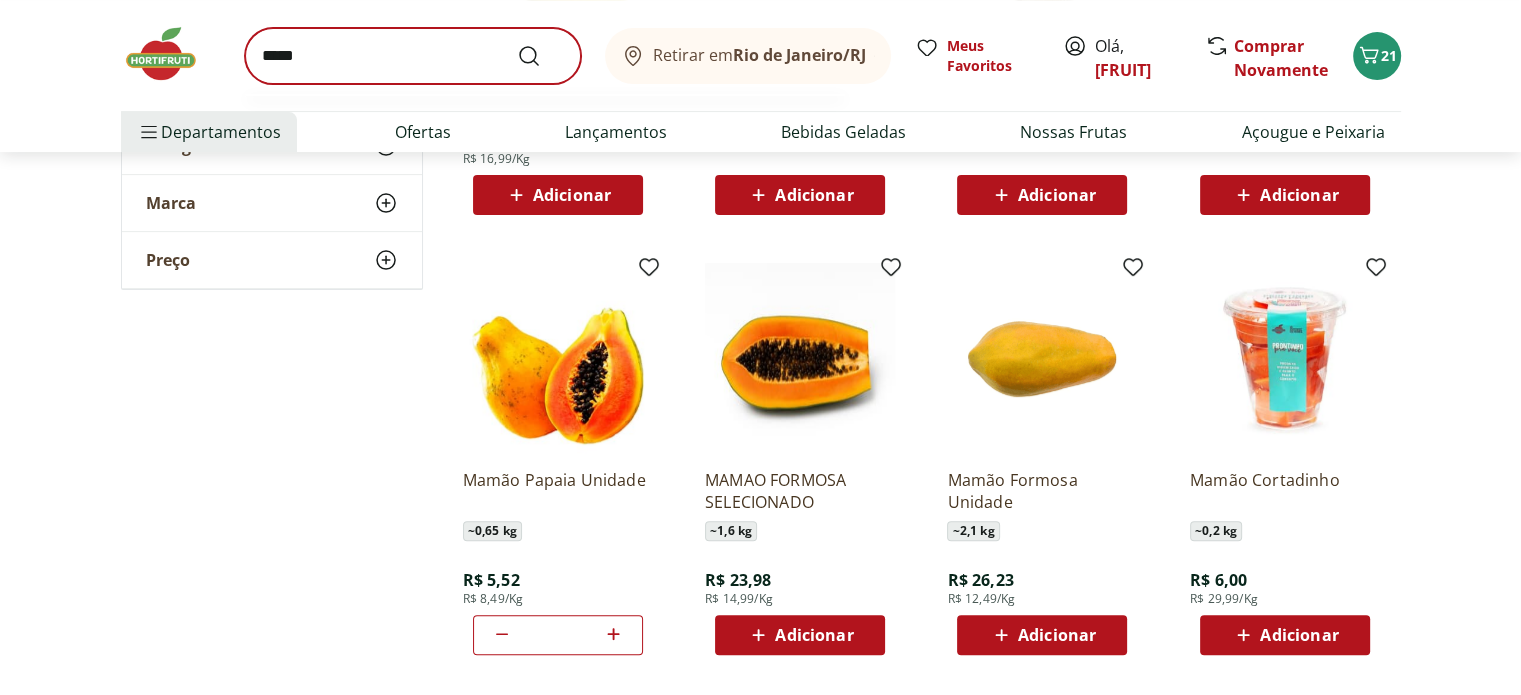 scroll, scrollTop: 0, scrollLeft: 0, axis: both 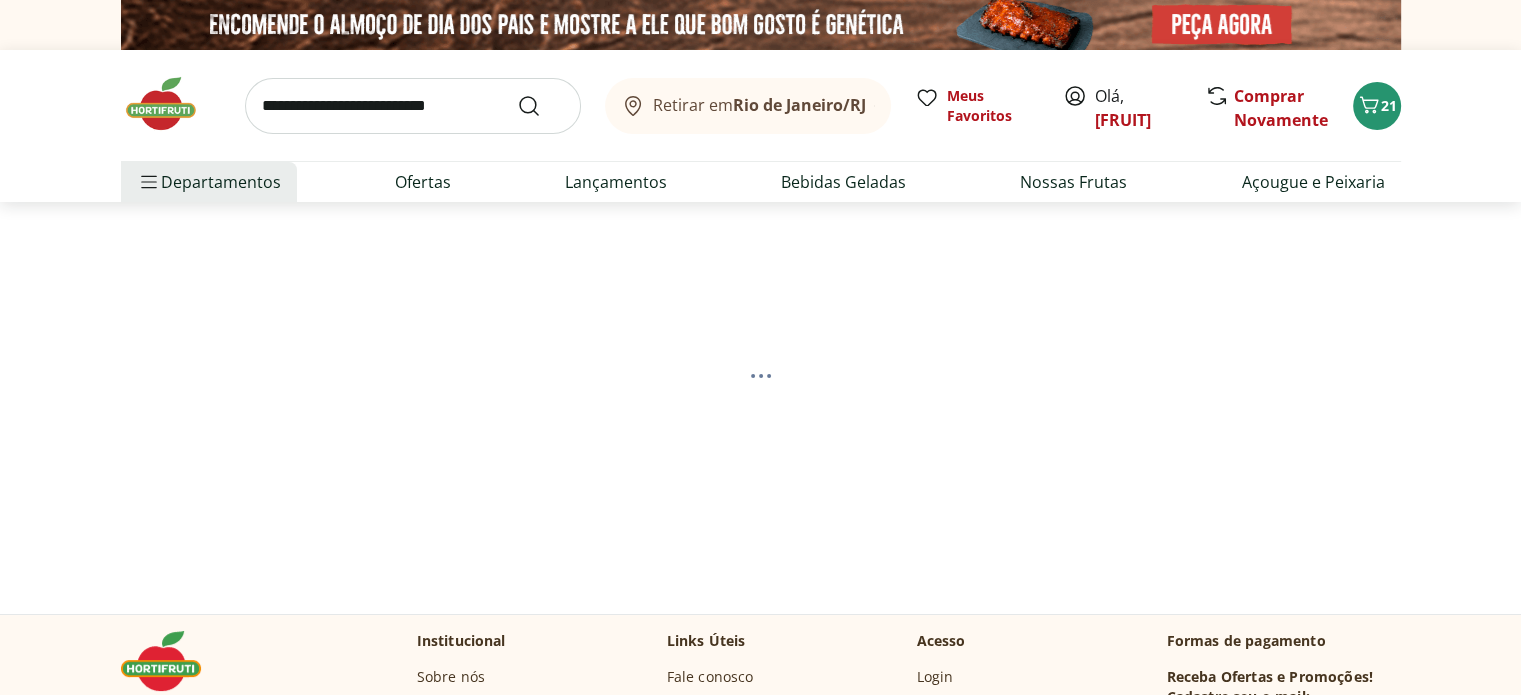select on "**********" 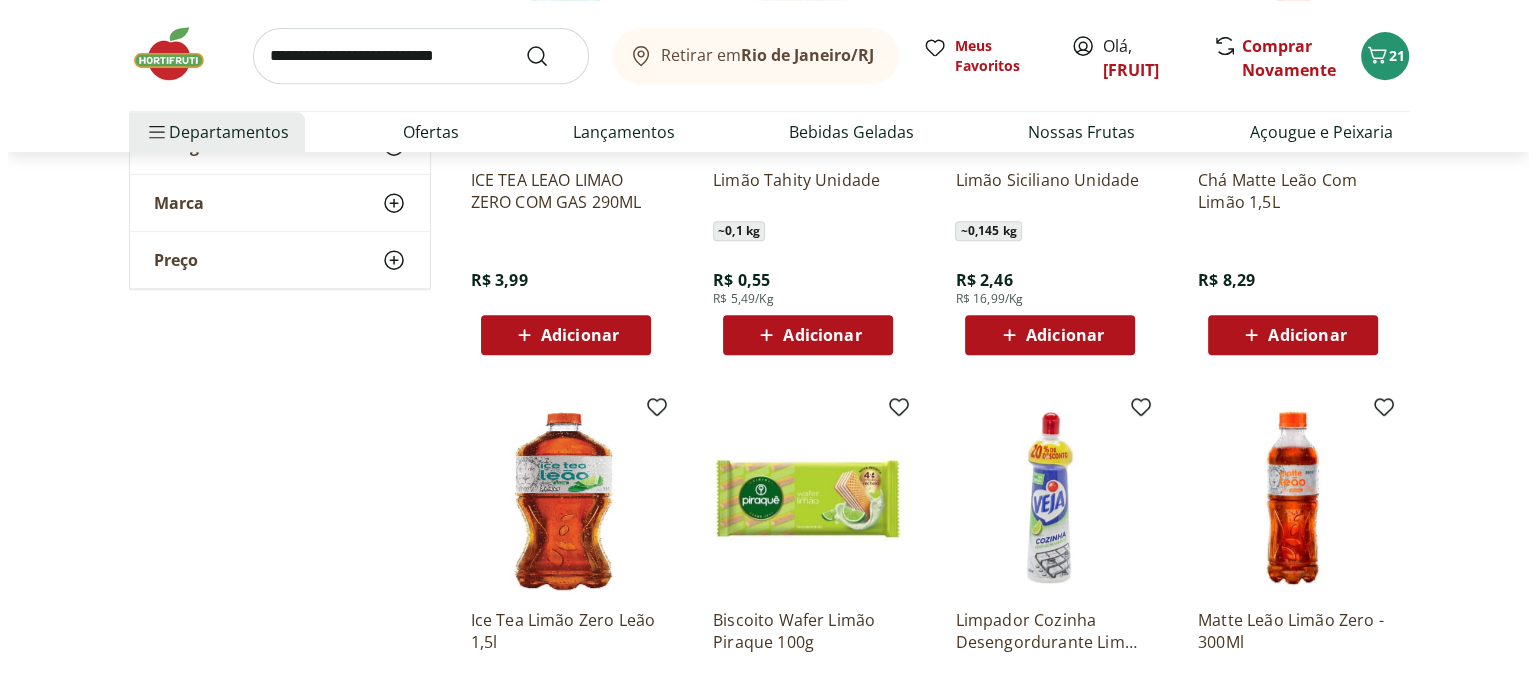 scroll, scrollTop: 600, scrollLeft: 0, axis: vertical 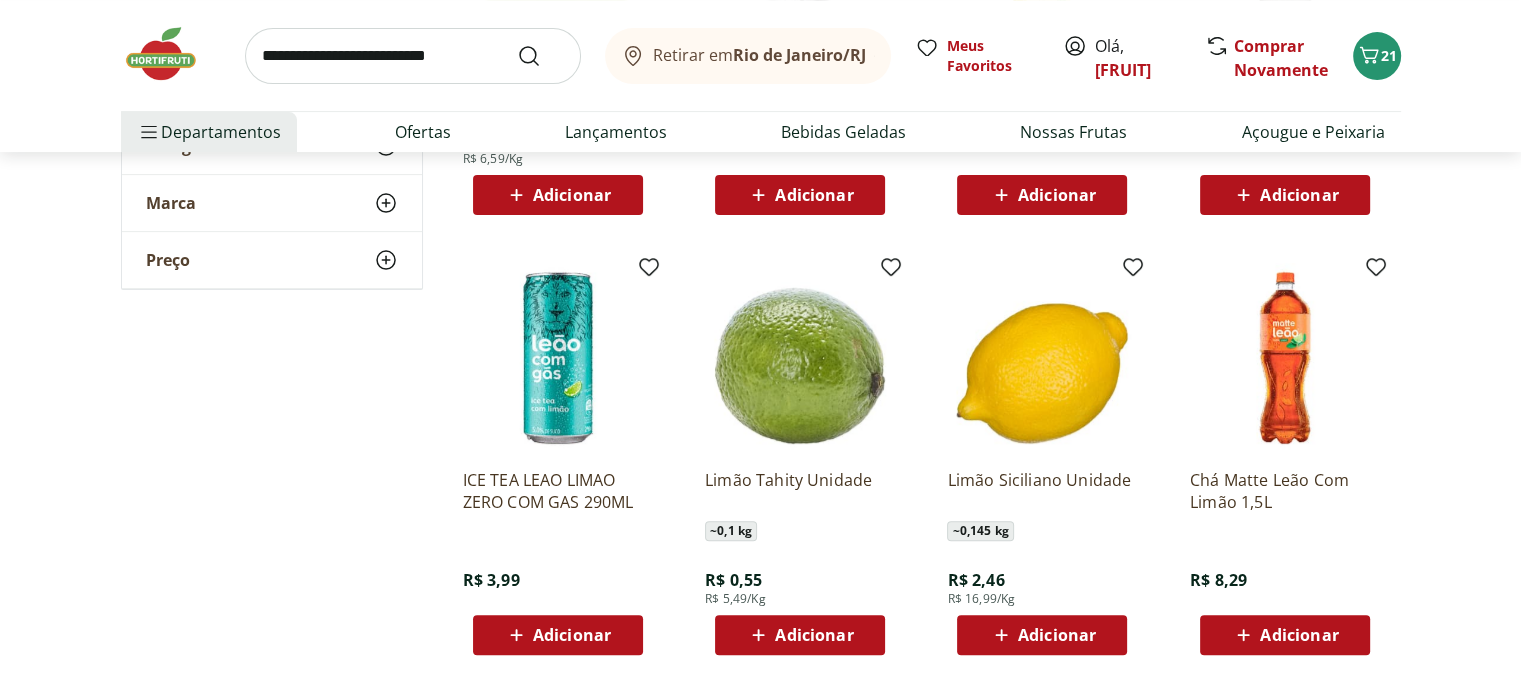 click on "Adicionar" at bounding box center (800, 635) 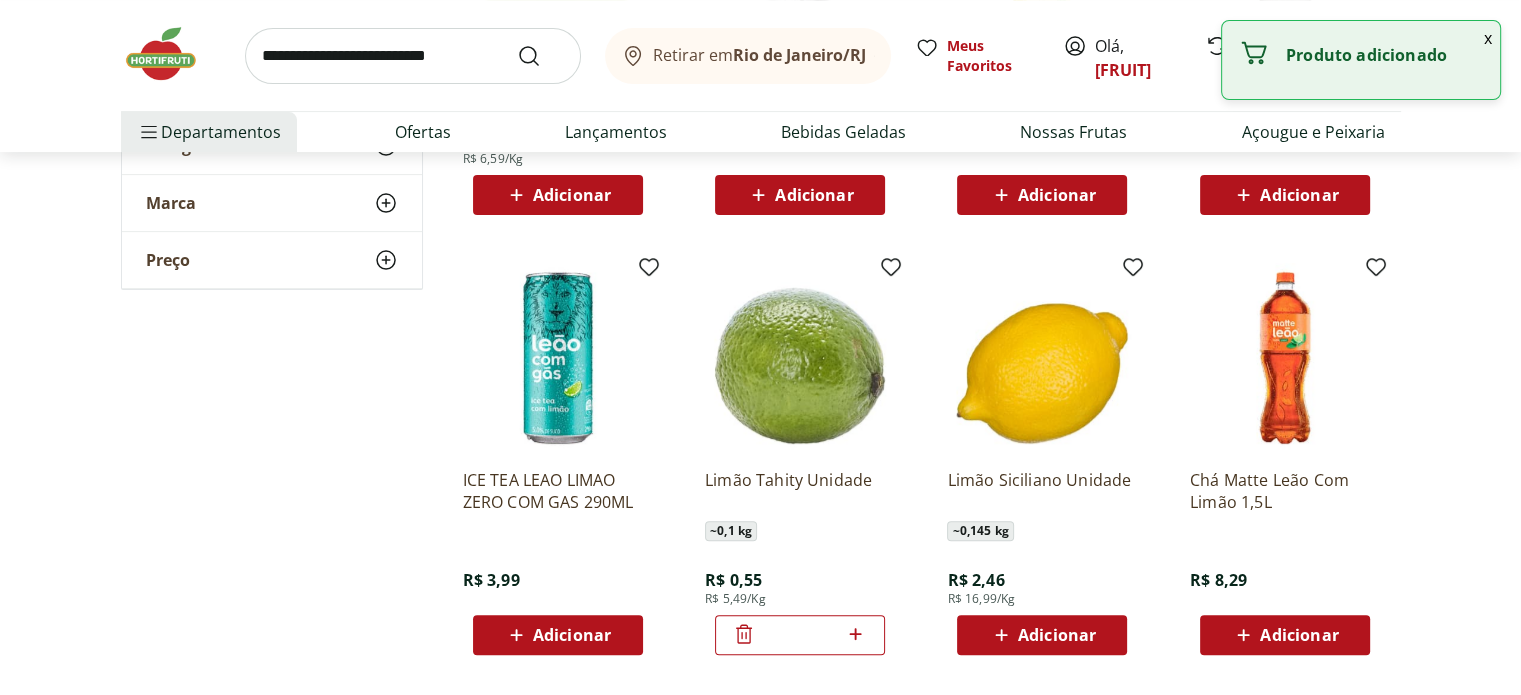 click on "*" at bounding box center (800, 635) 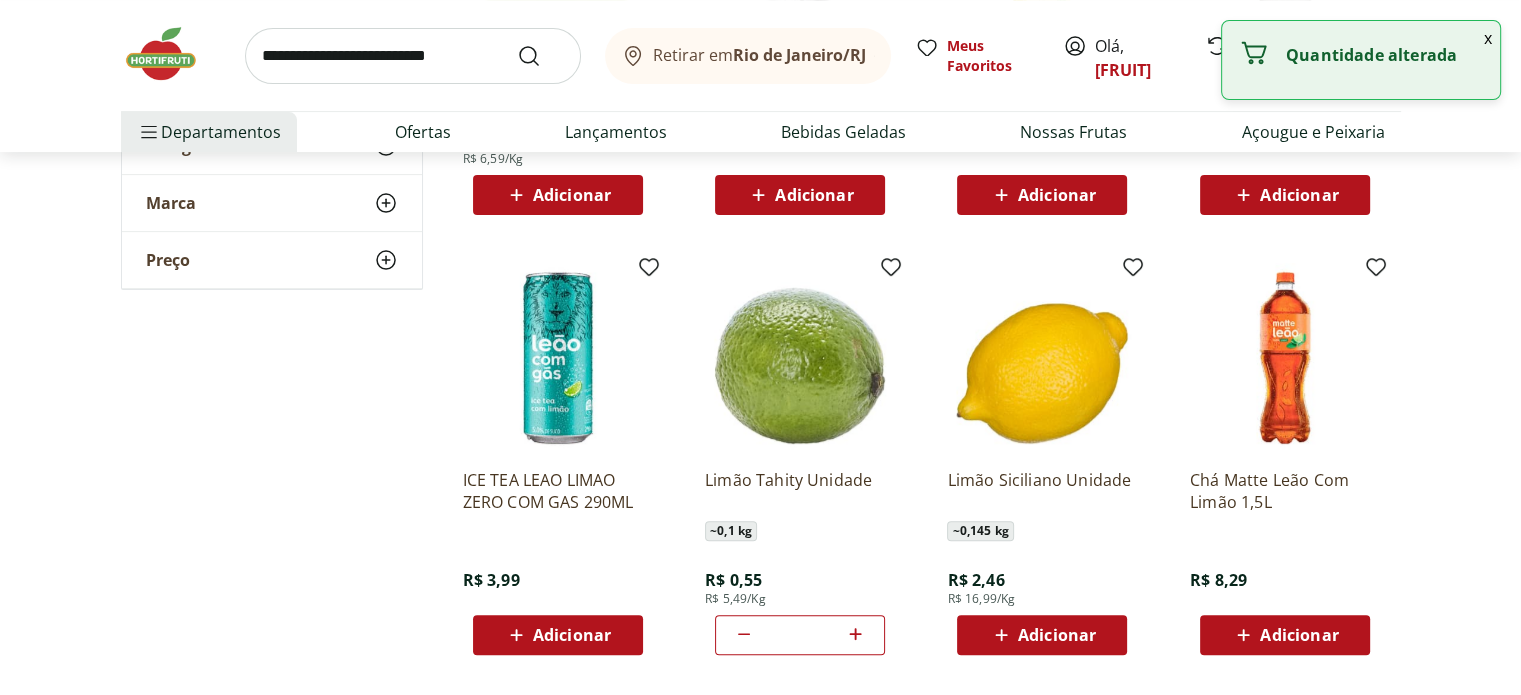 click 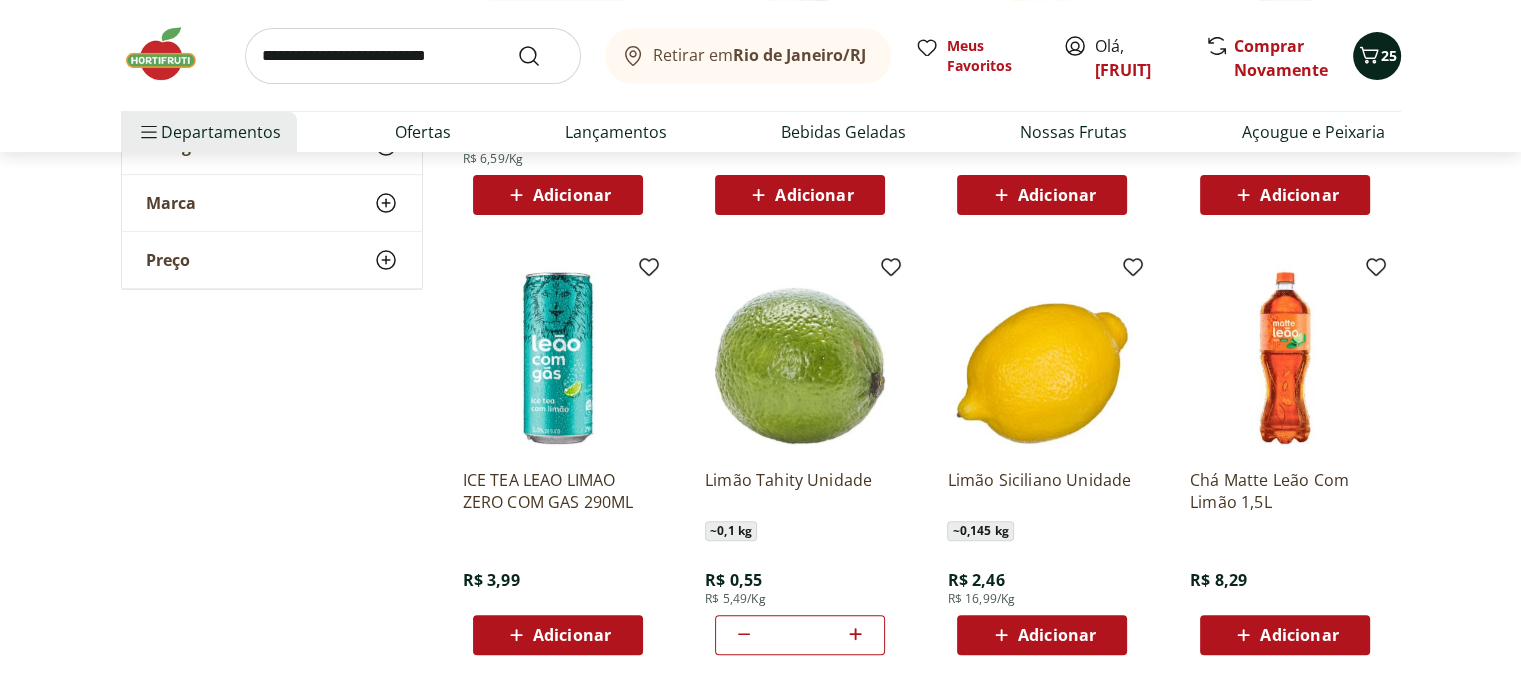 click on "25" at bounding box center (1389, 55) 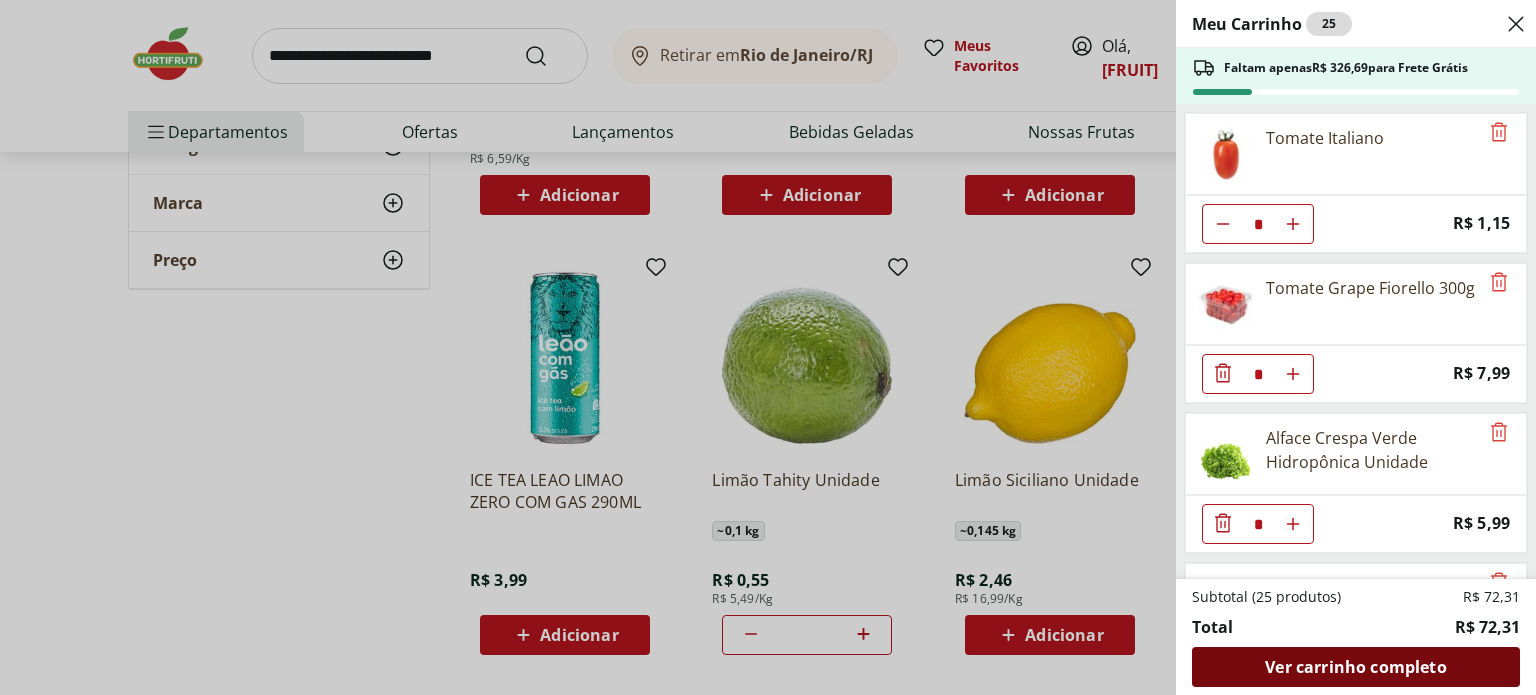 click on "Ver carrinho completo" at bounding box center [1355, 667] 